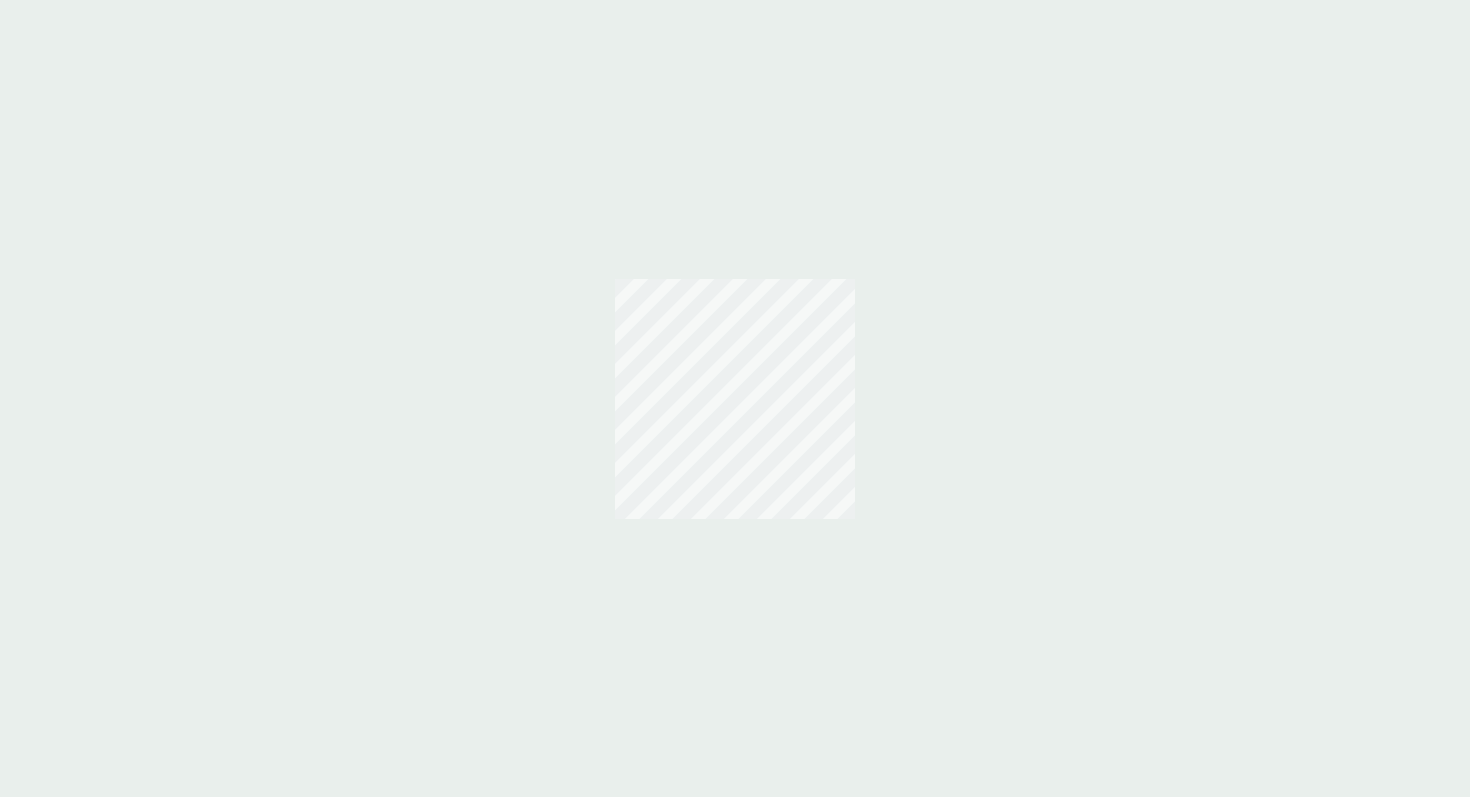 scroll, scrollTop: 0, scrollLeft: 0, axis: both 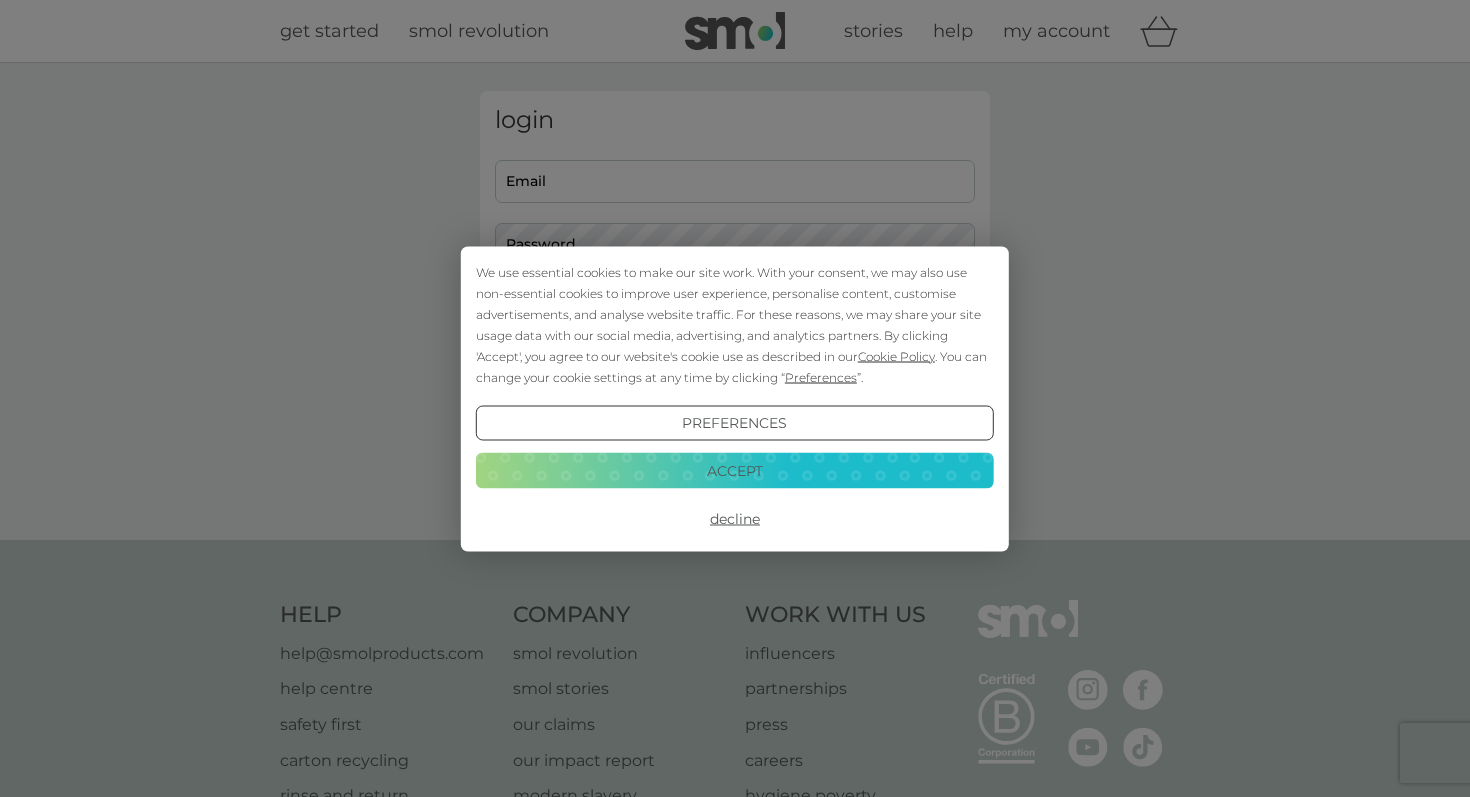 click on "Accept" at bounding box center [735, 471] 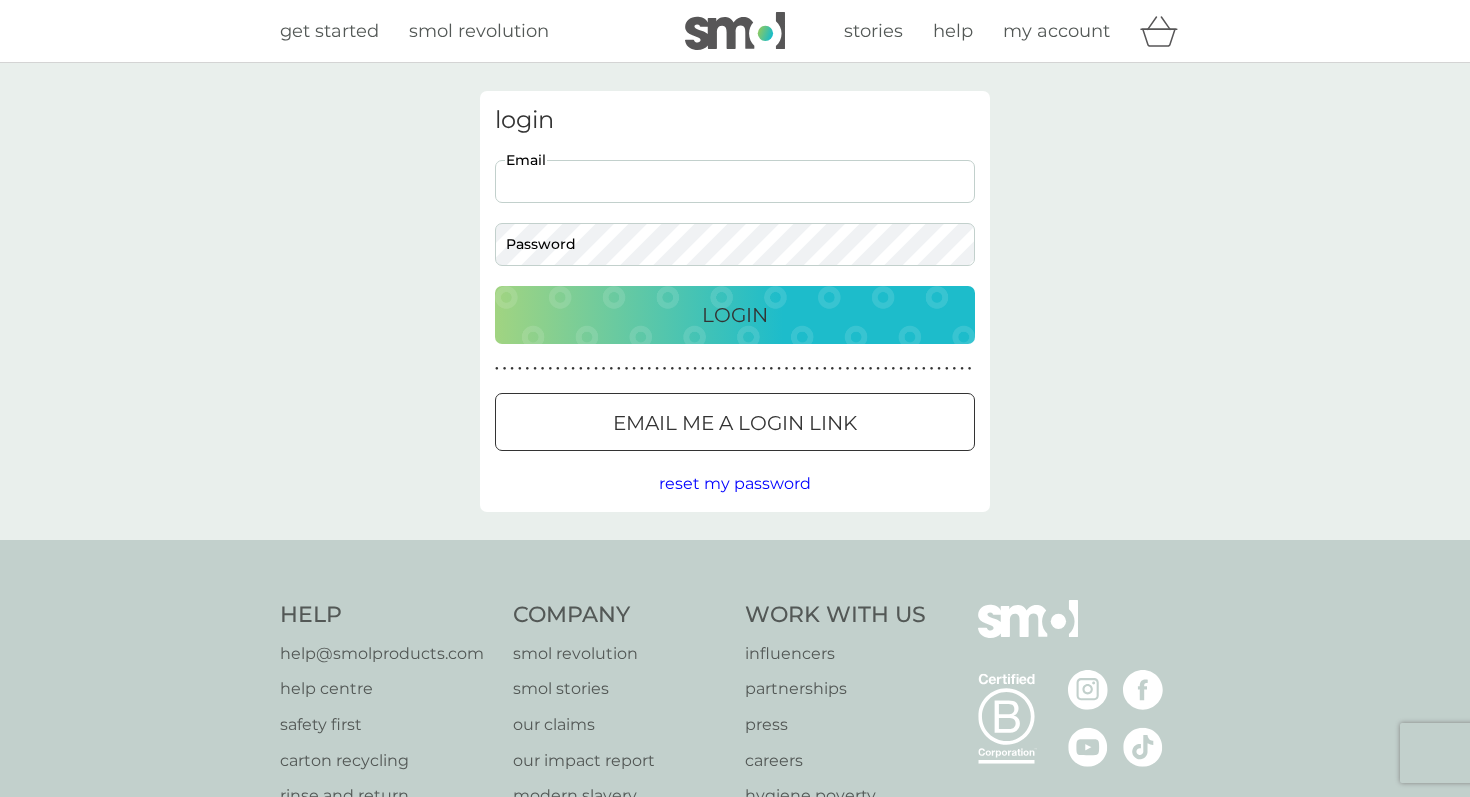 click on "Email" at bounding box center (735, 181) 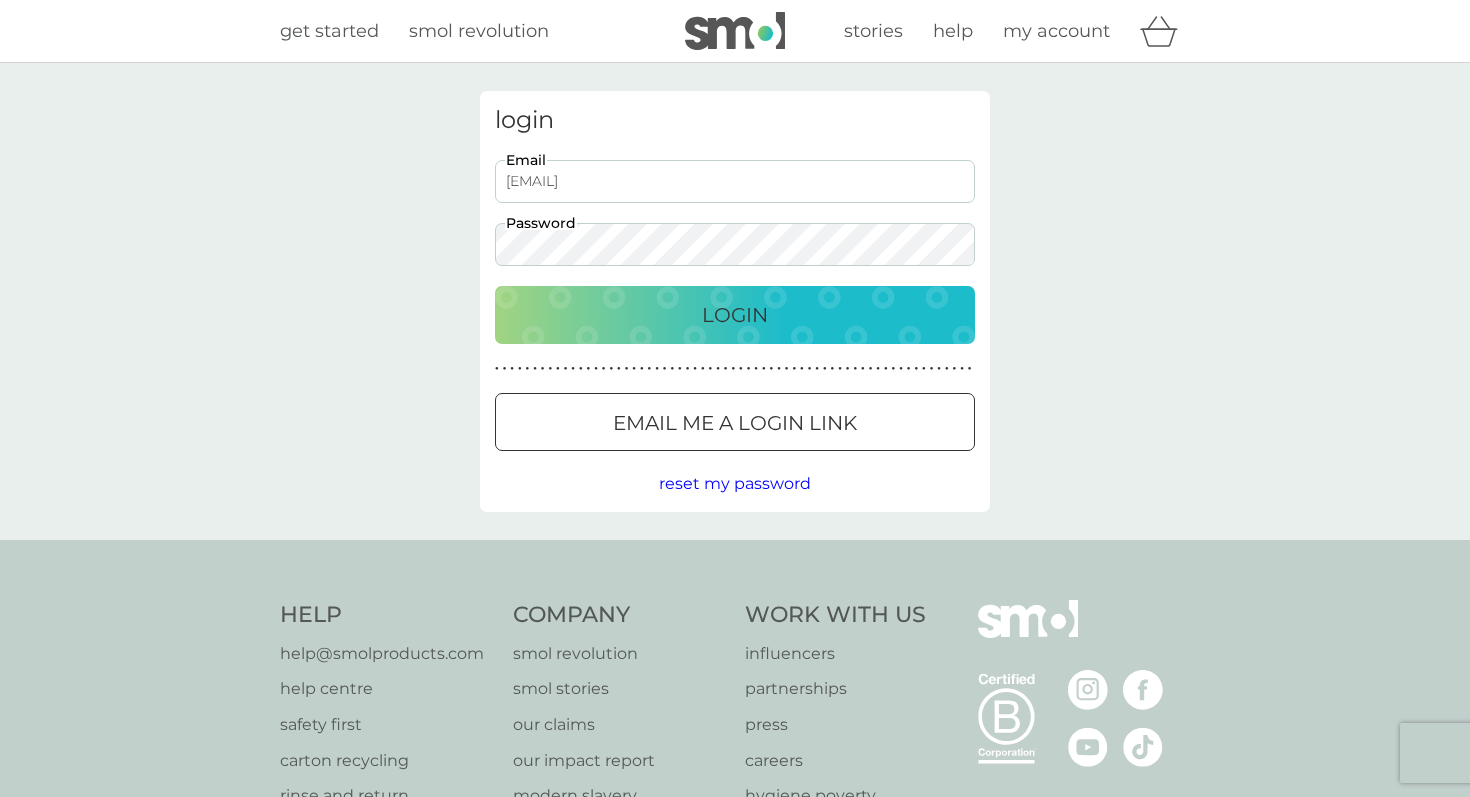 click on "Login" at bounding box center (735, 315) 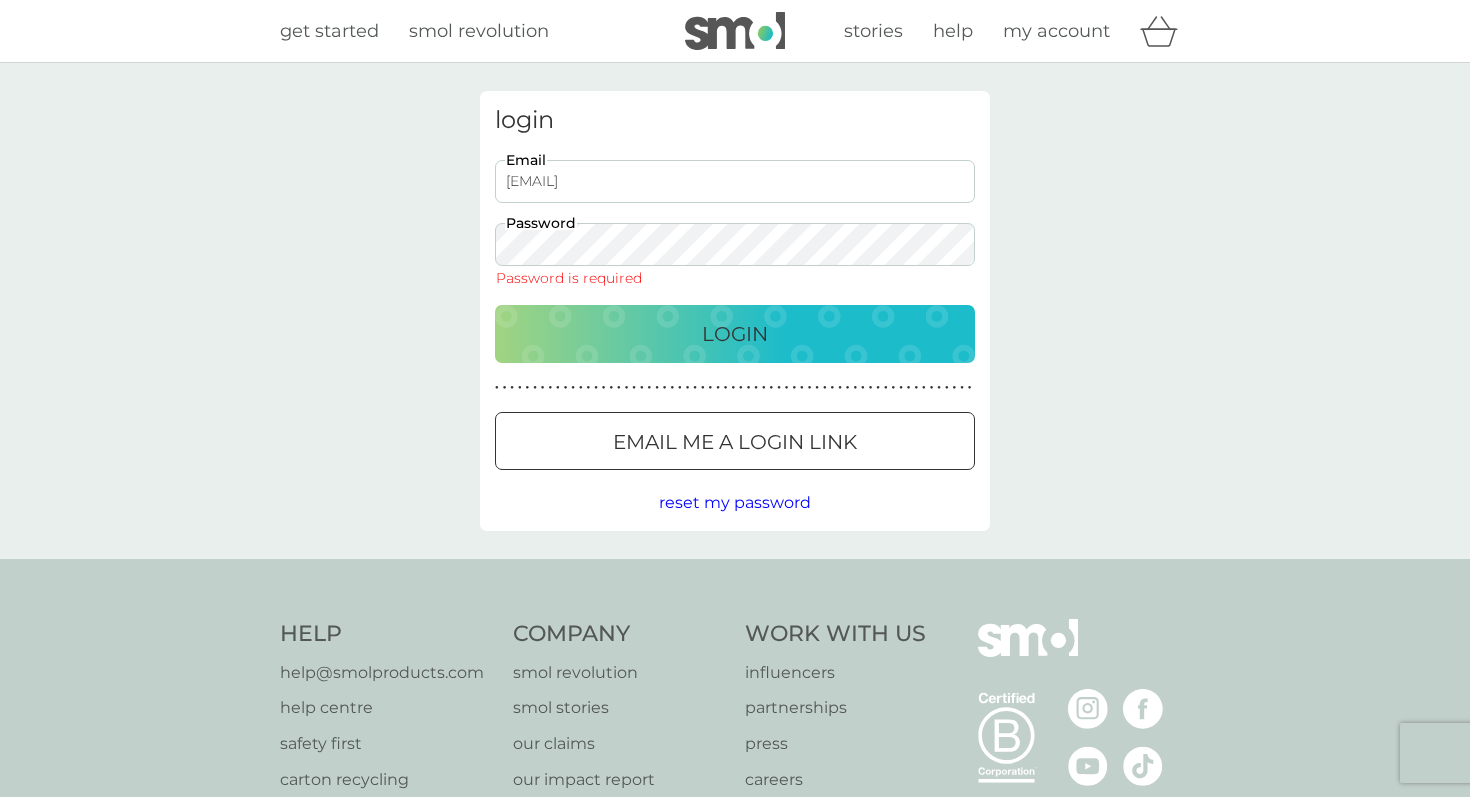 click at bounding box center [735, 442] 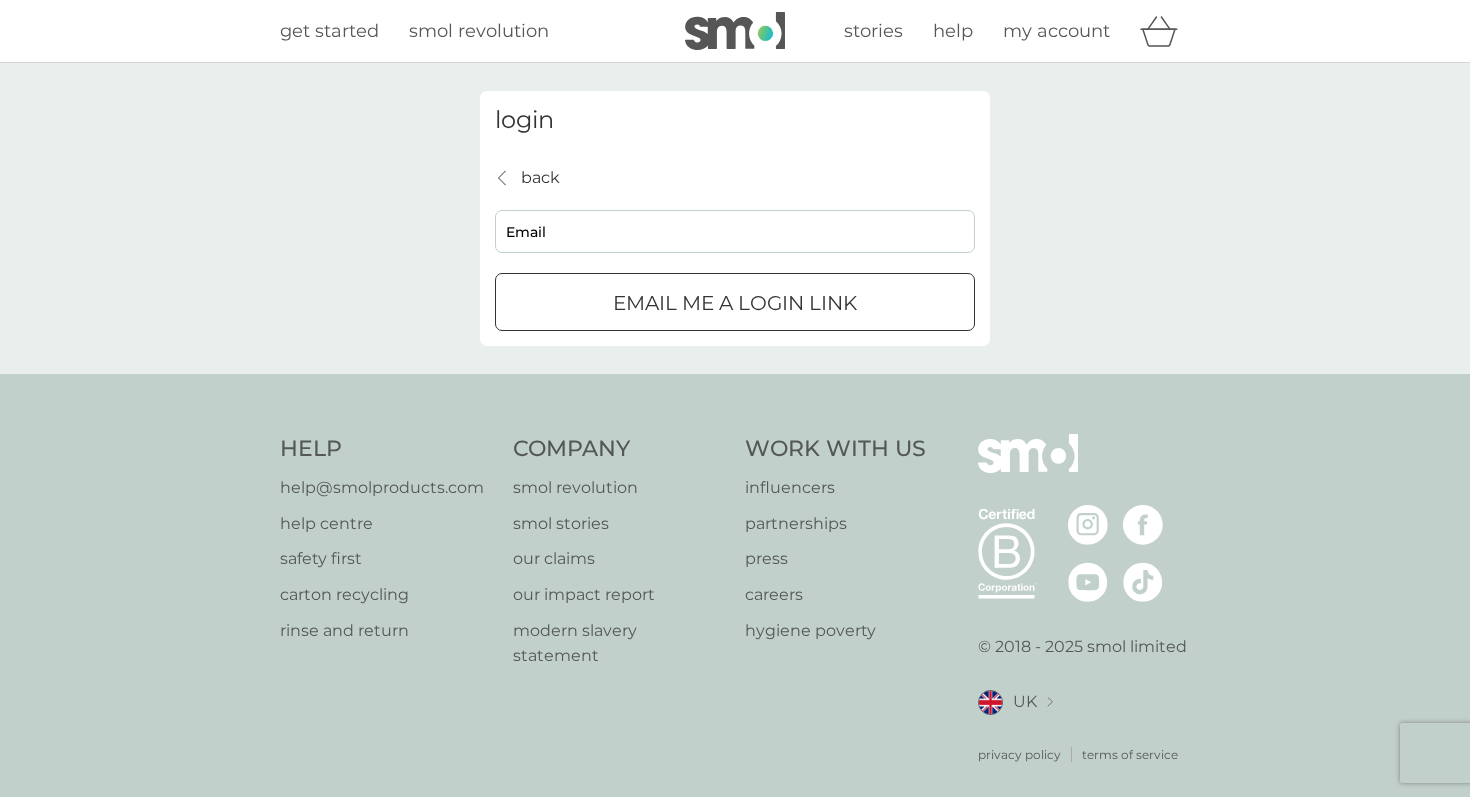 click on "back" at bounding box center [540, 178] 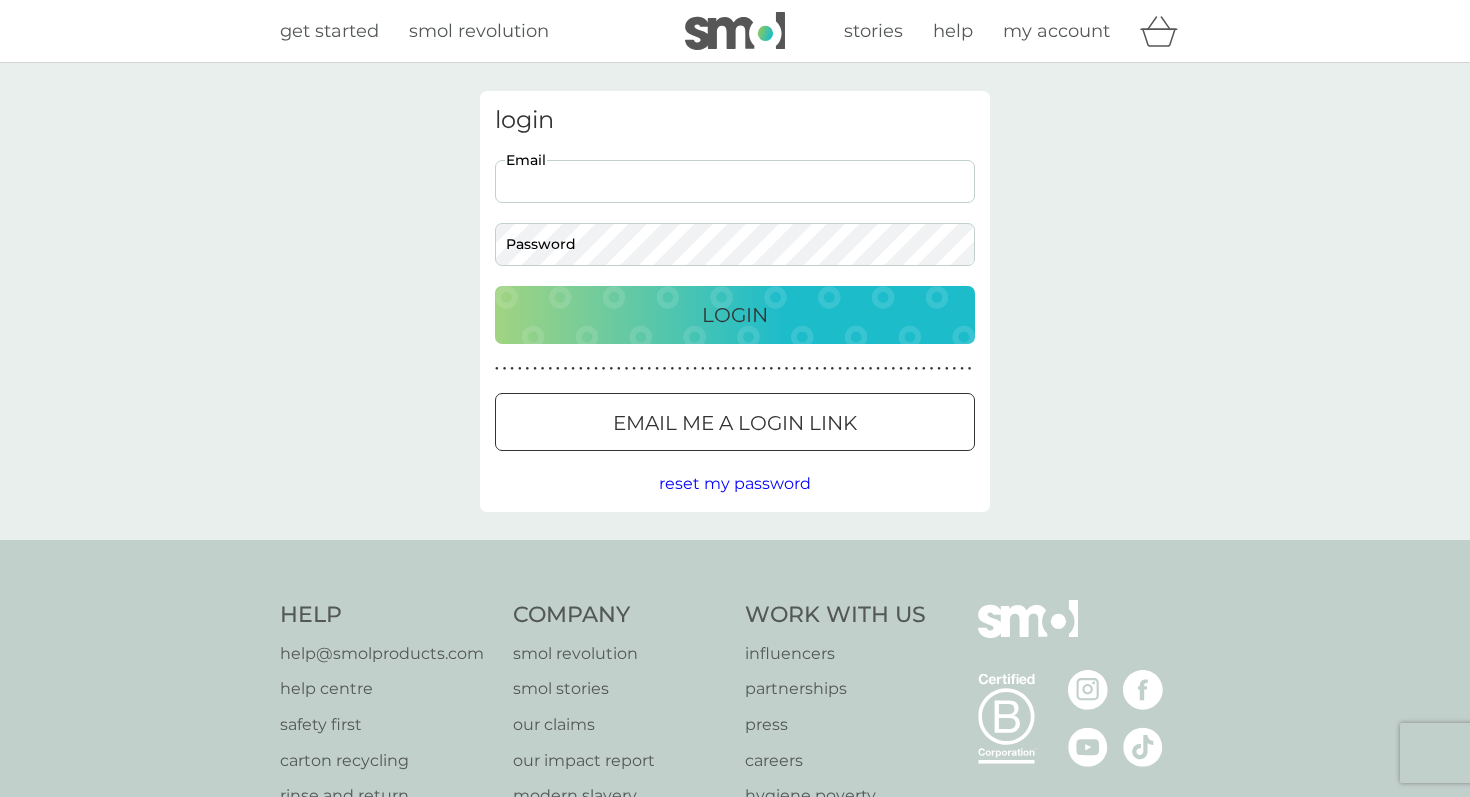 click on "Email" at bounding box center [735, 181] 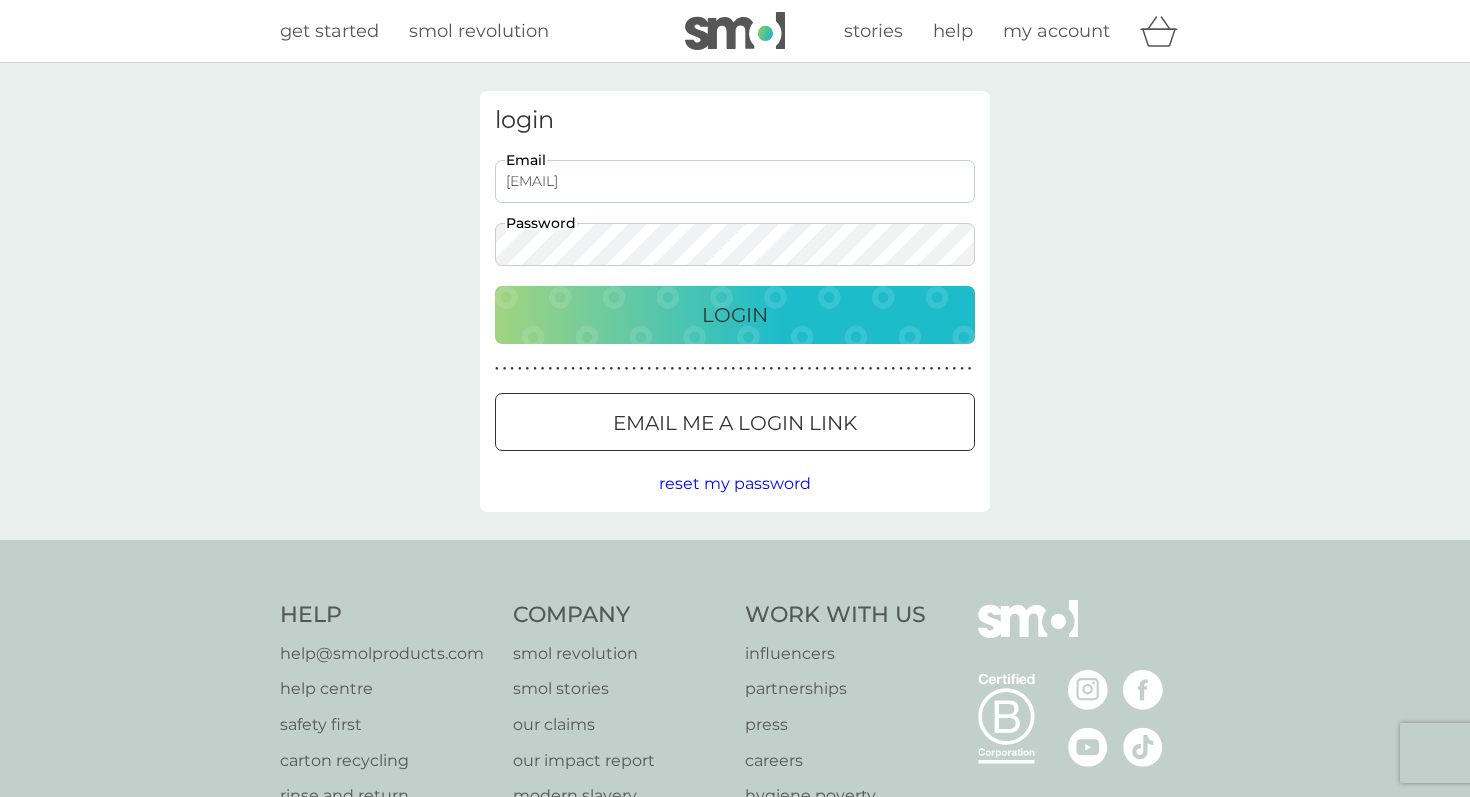 click on "Login" at bounding box center [735, 315] 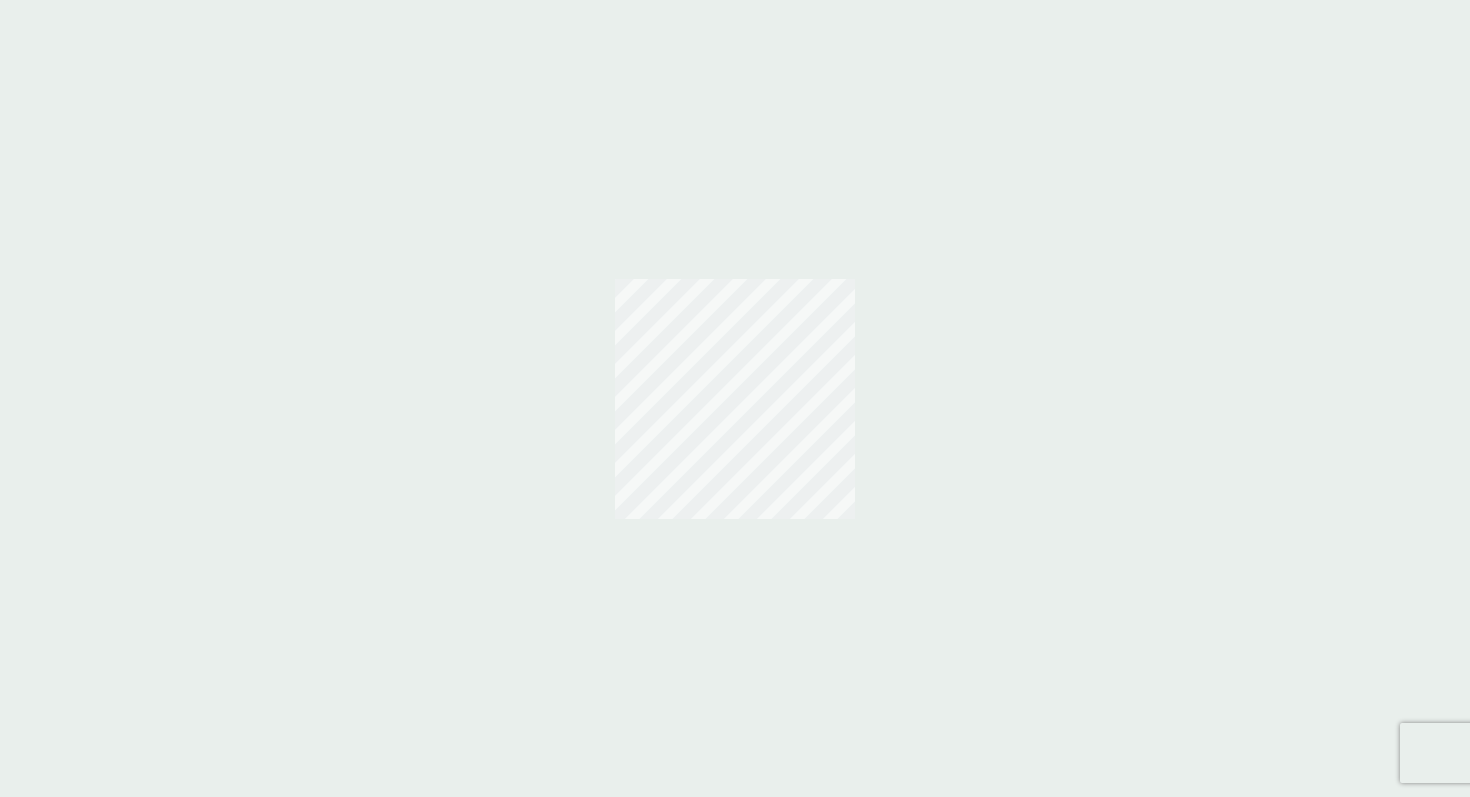 scroll, scrollTop: 0, scrollLeft: 0, axis: both 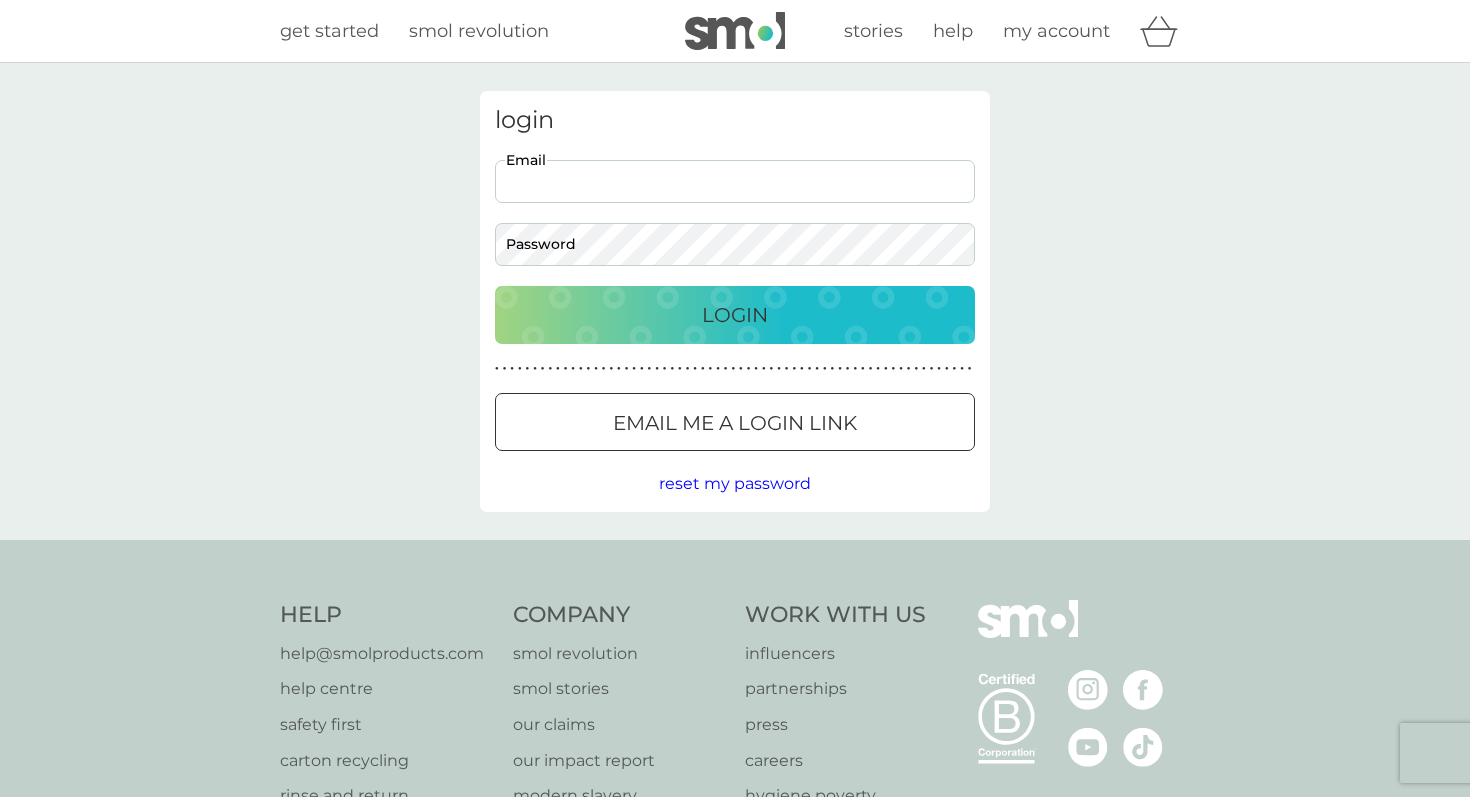click on "Email" at bounding box center (735, 181) 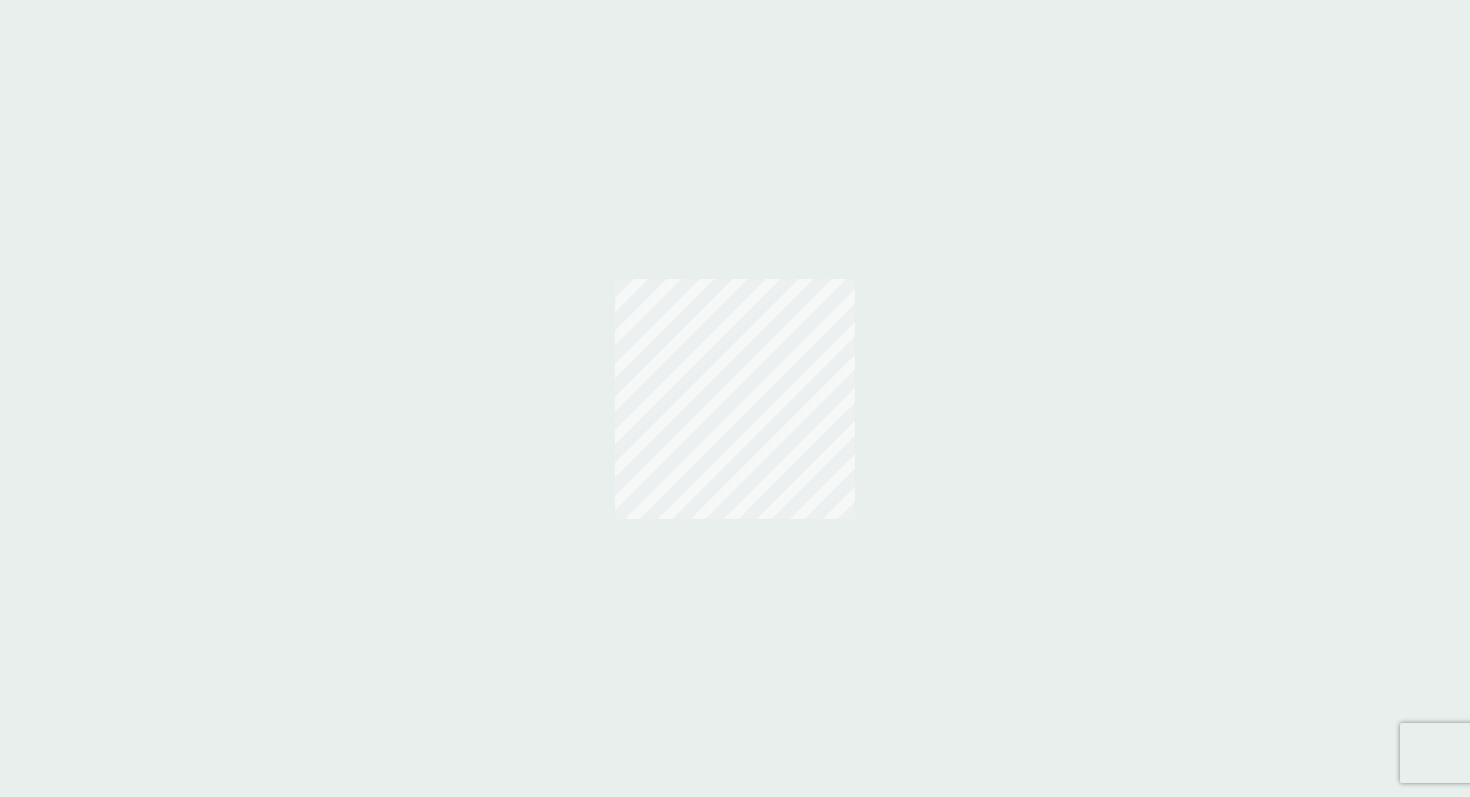scroll, scrollTop: 0, scrollLeft: 0, axis: both 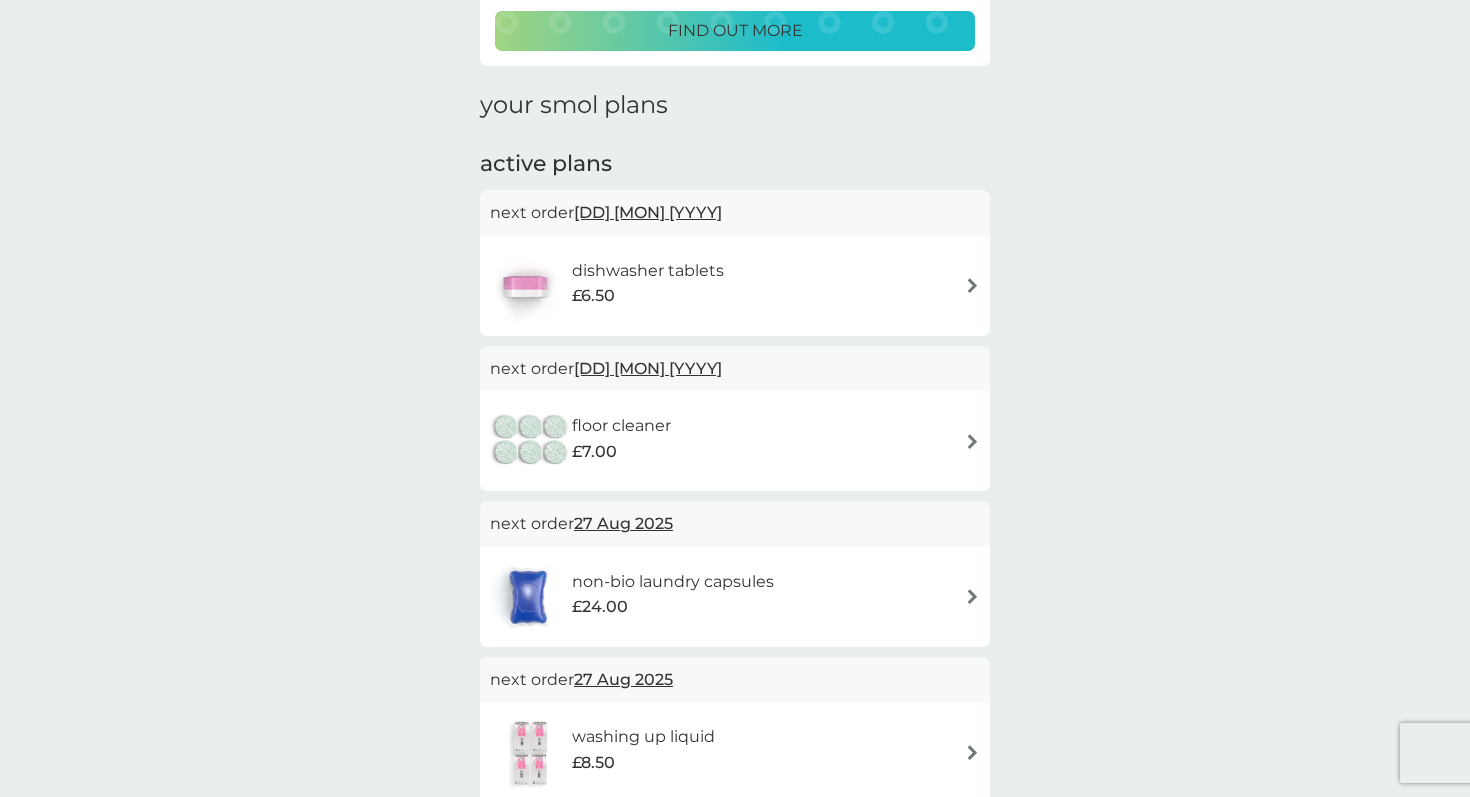 click at bounding box center [972, 285] 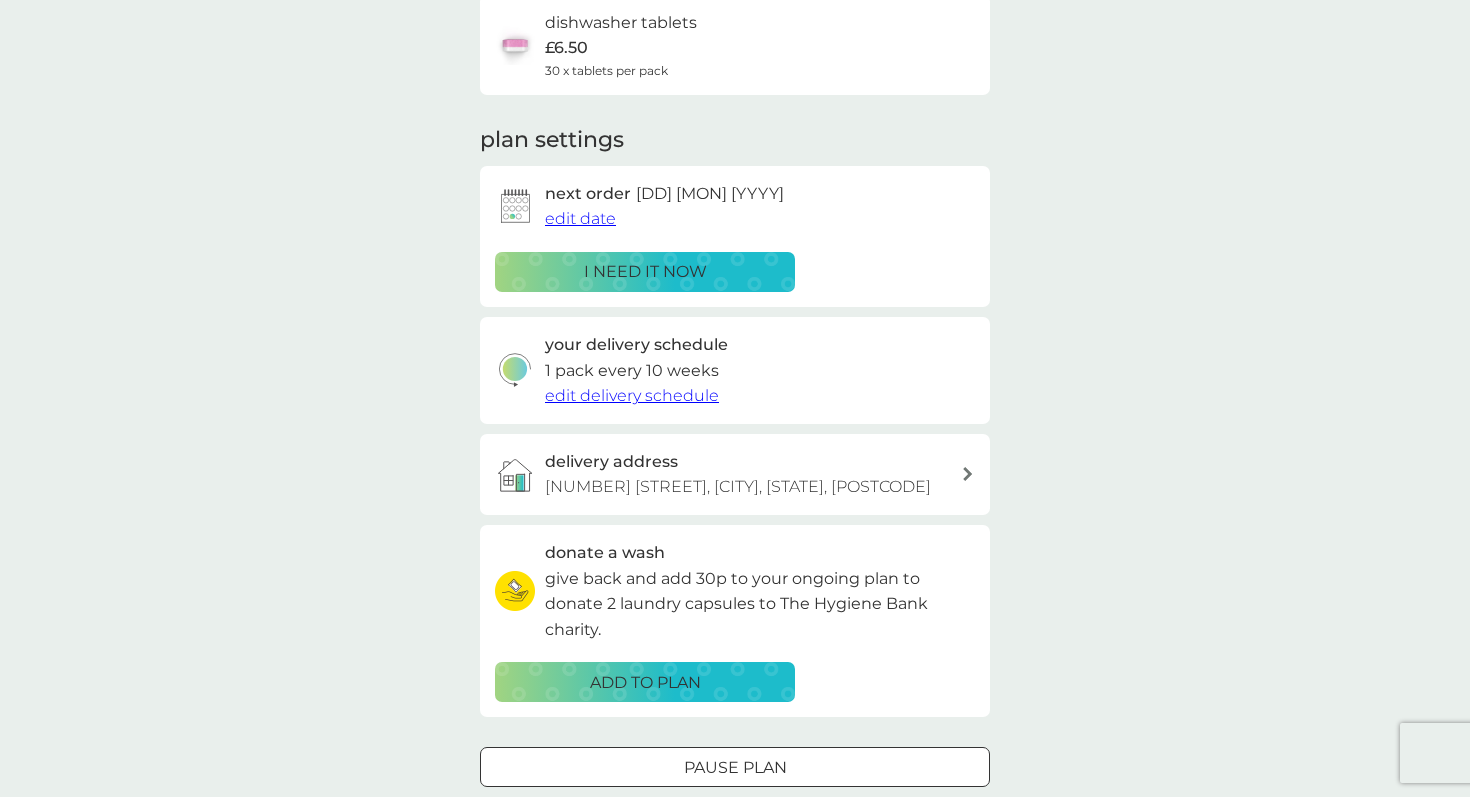 scroll, scrollTop: 178, scrollLeft: 0, axis: vertical 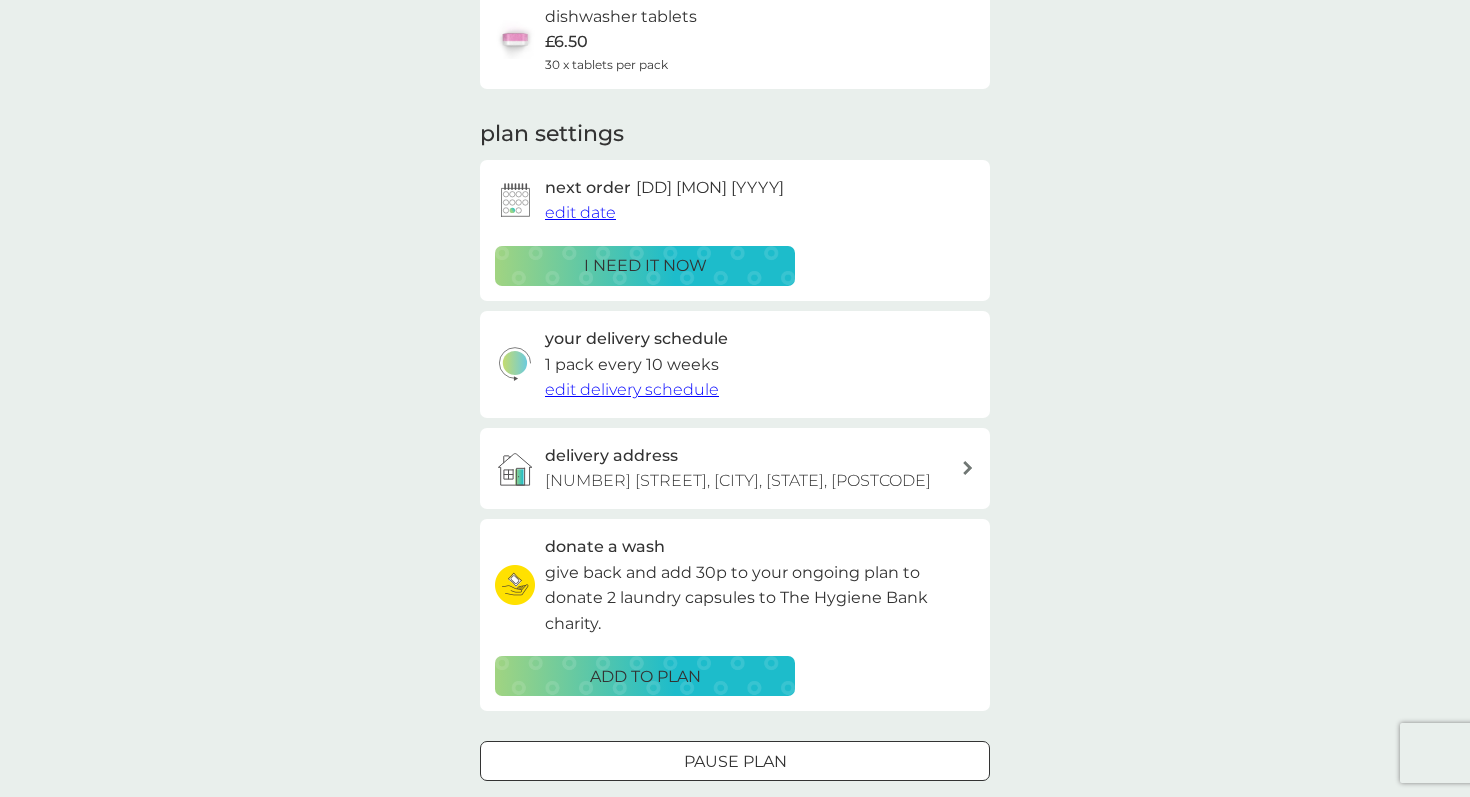 click on "edit date" at bounding box center [580, 212] 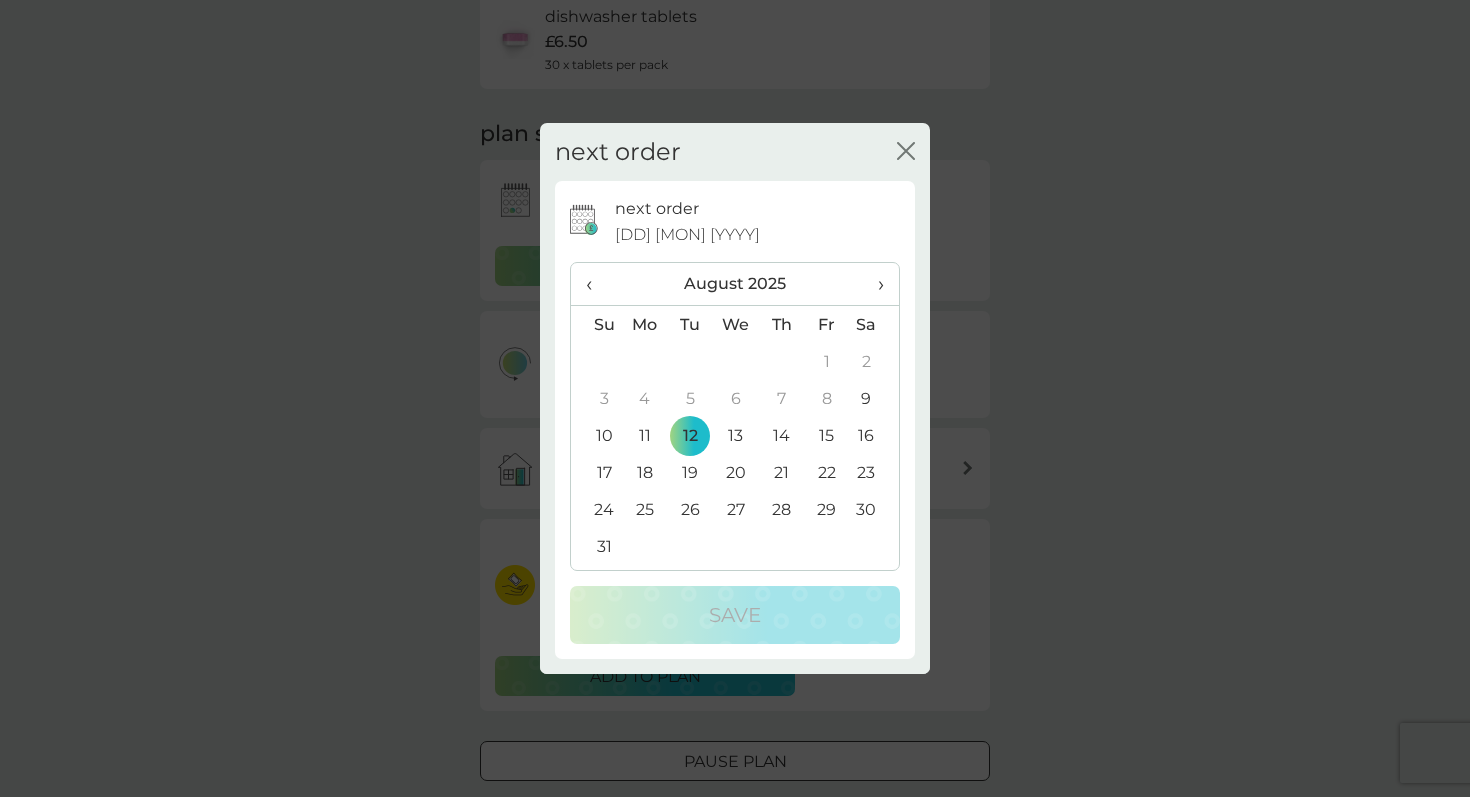 click on "next order close" at bounding box center [735, 152] 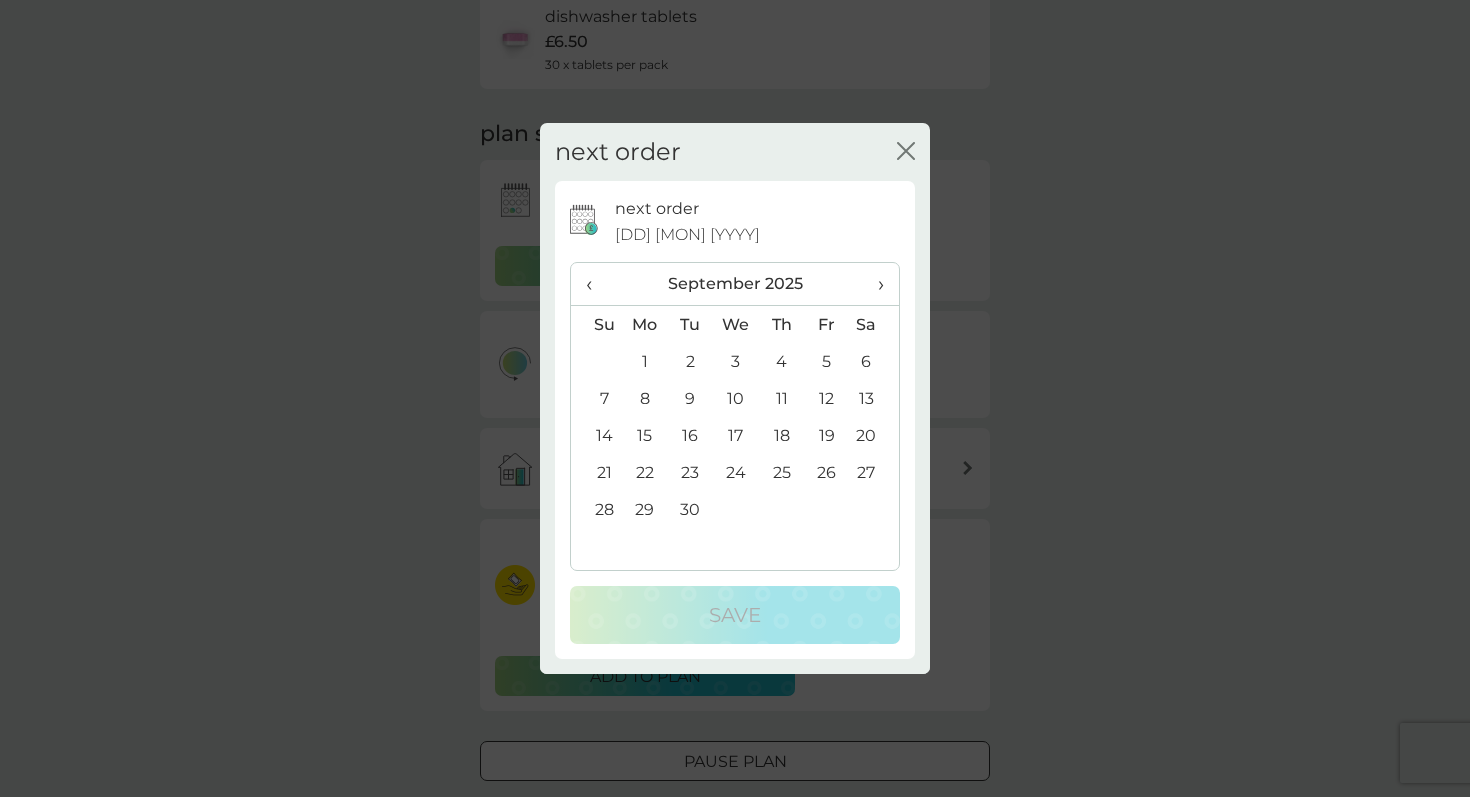 click on "›" at bounding box center [874, 284] 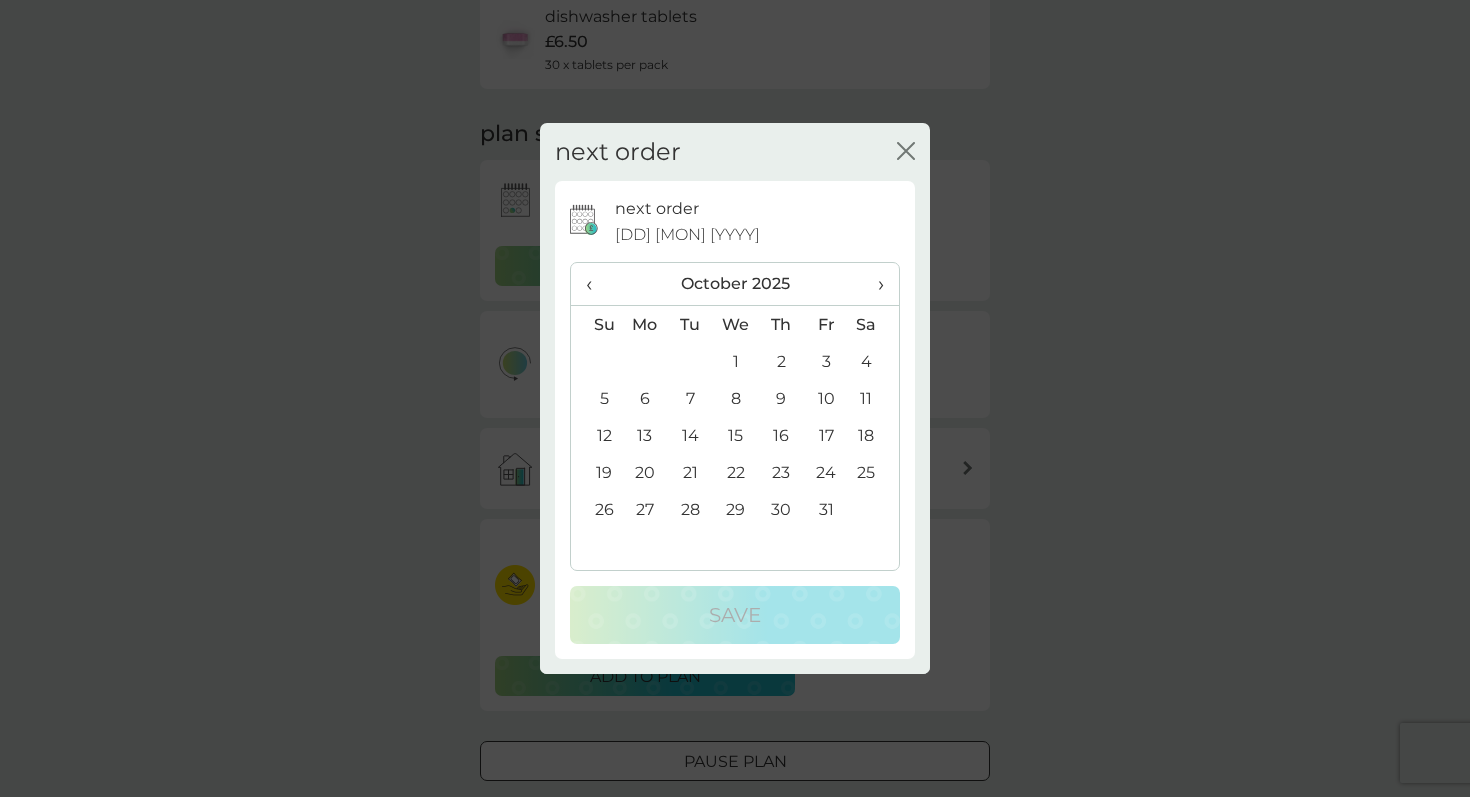 click on "›" at bounding box center (874, 284) 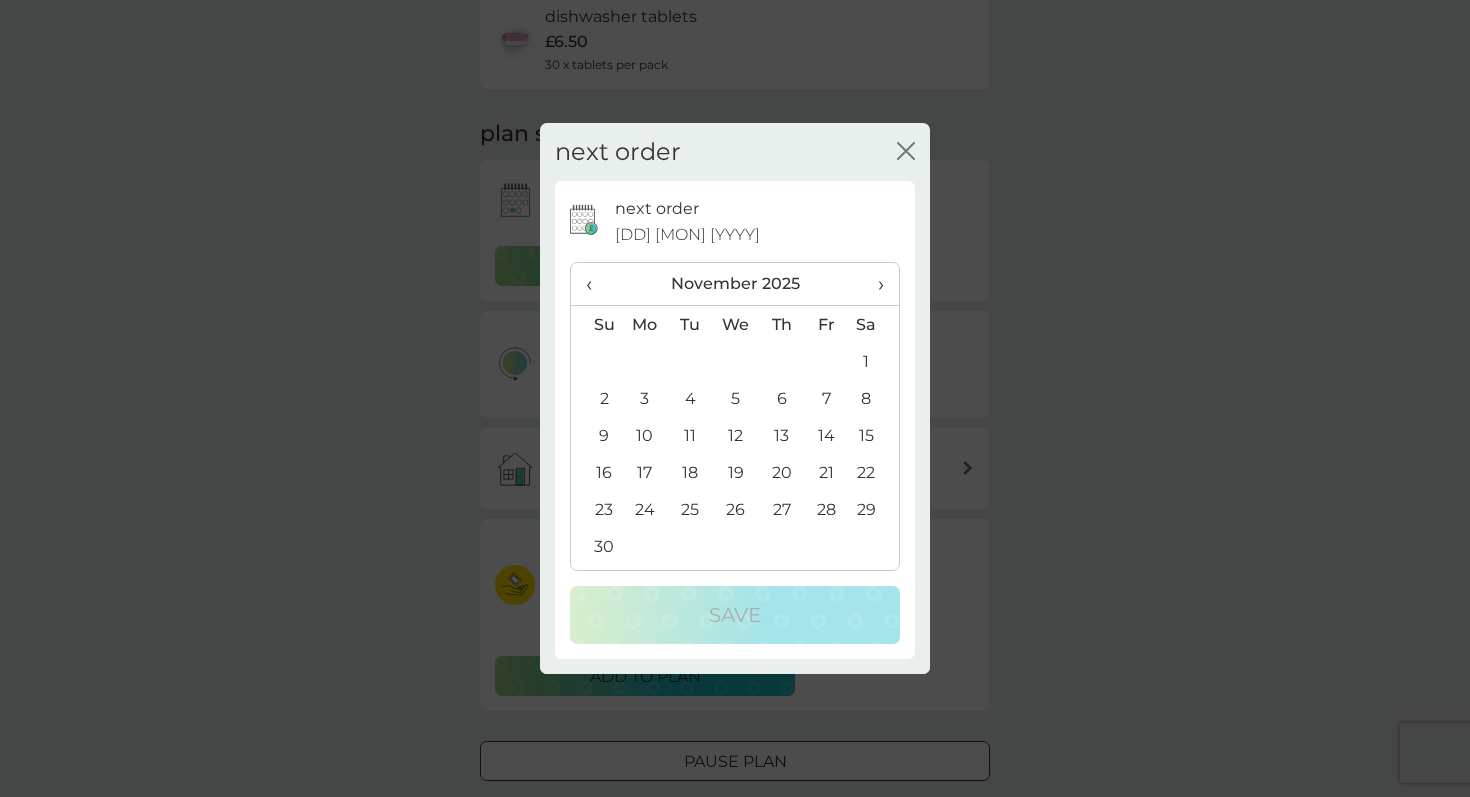 click on "›" at bounding box center [874, 284] 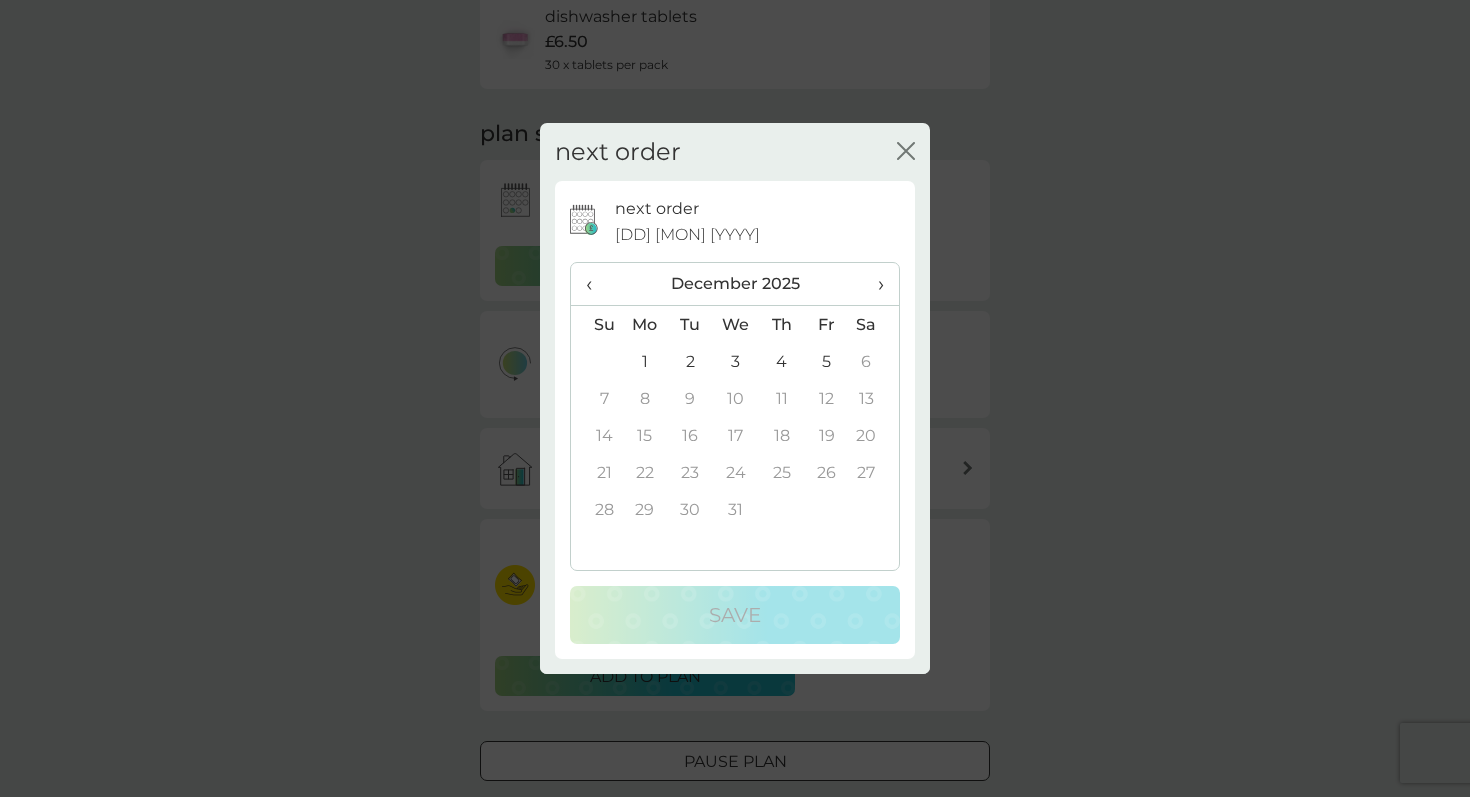click on "›" at bounding box center [874, 284] 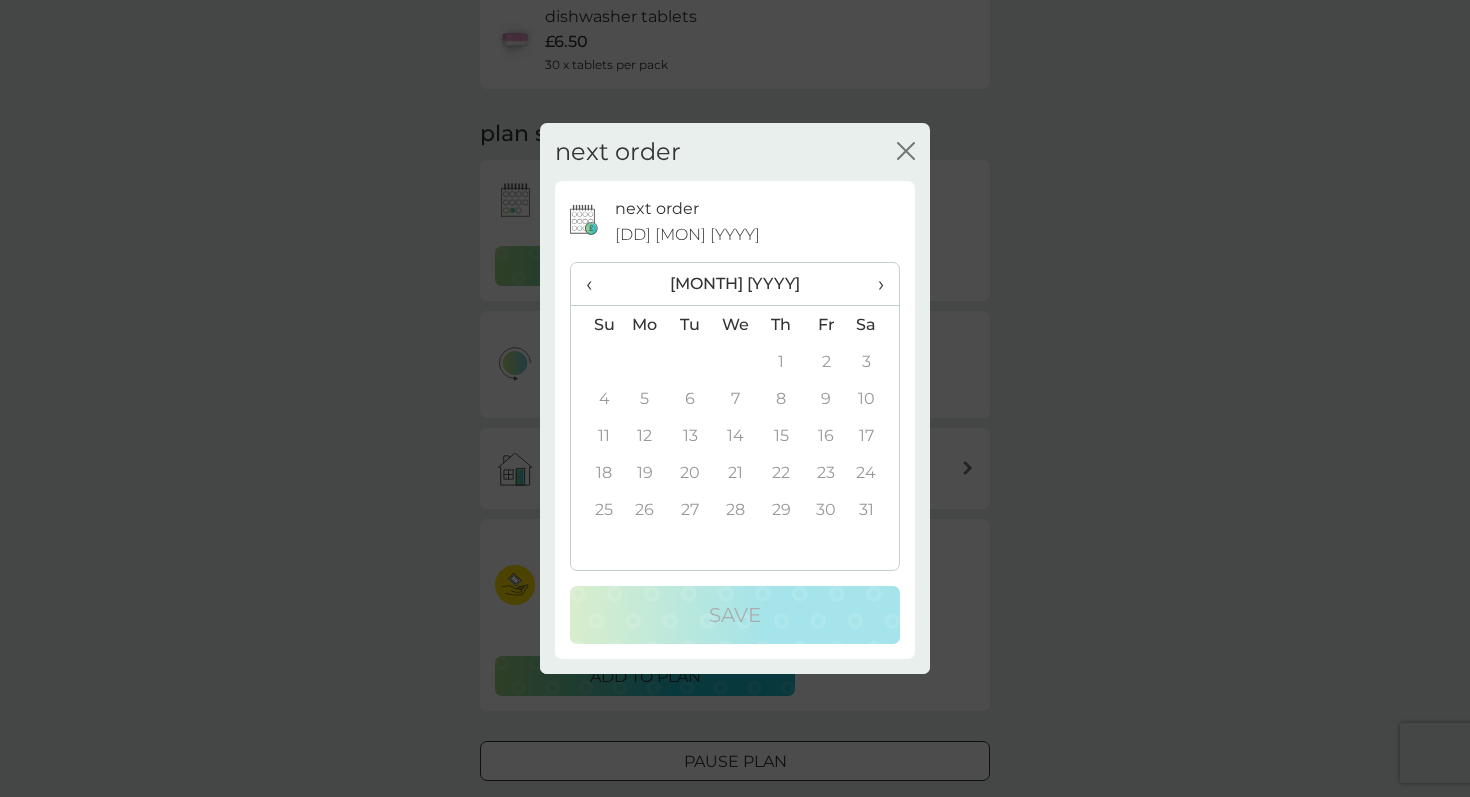 click on "1" at bounding box center (781, 361) 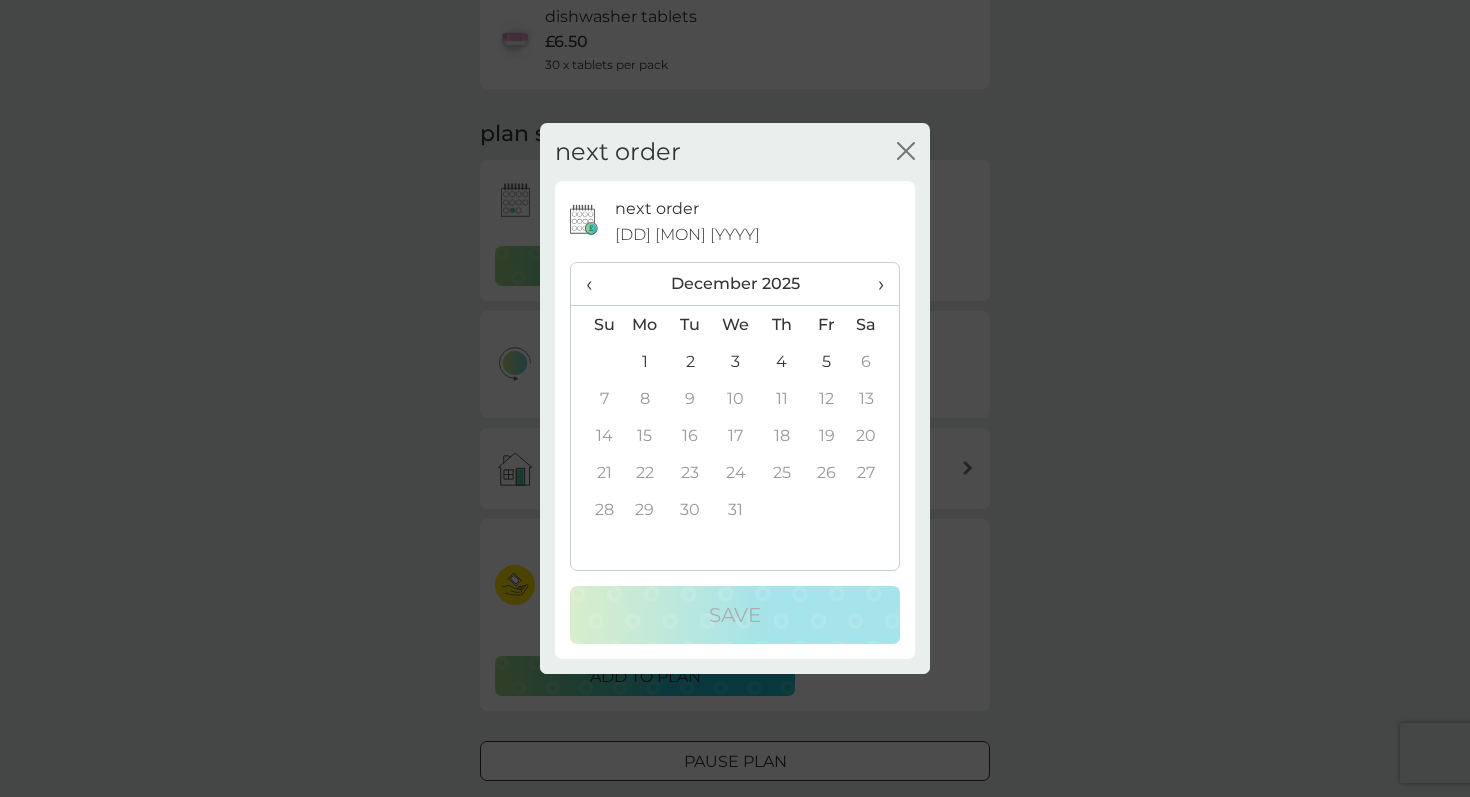 click on "5" at bounding box center [826, 361] 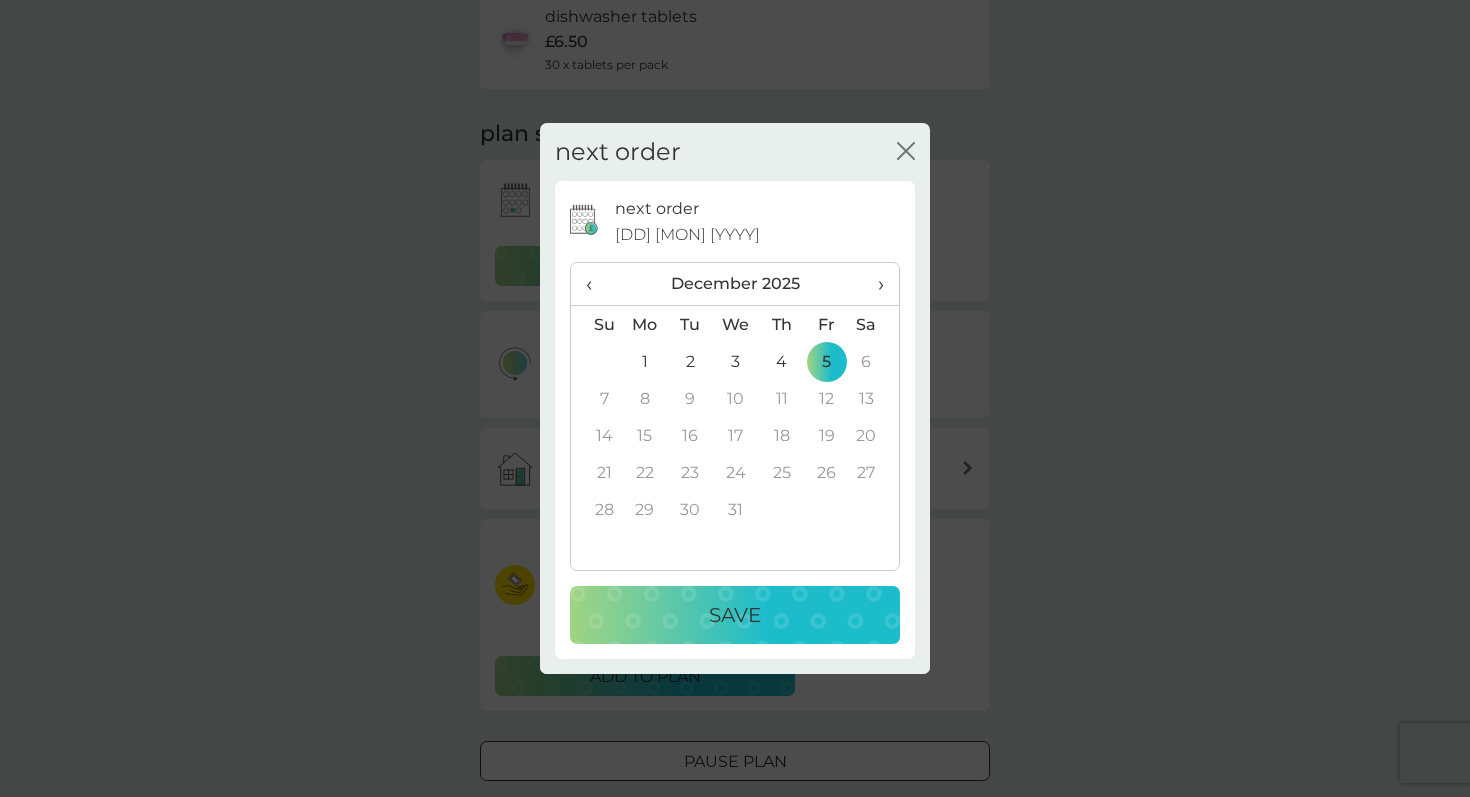 click on "Save" at bounding box center (735, 615) 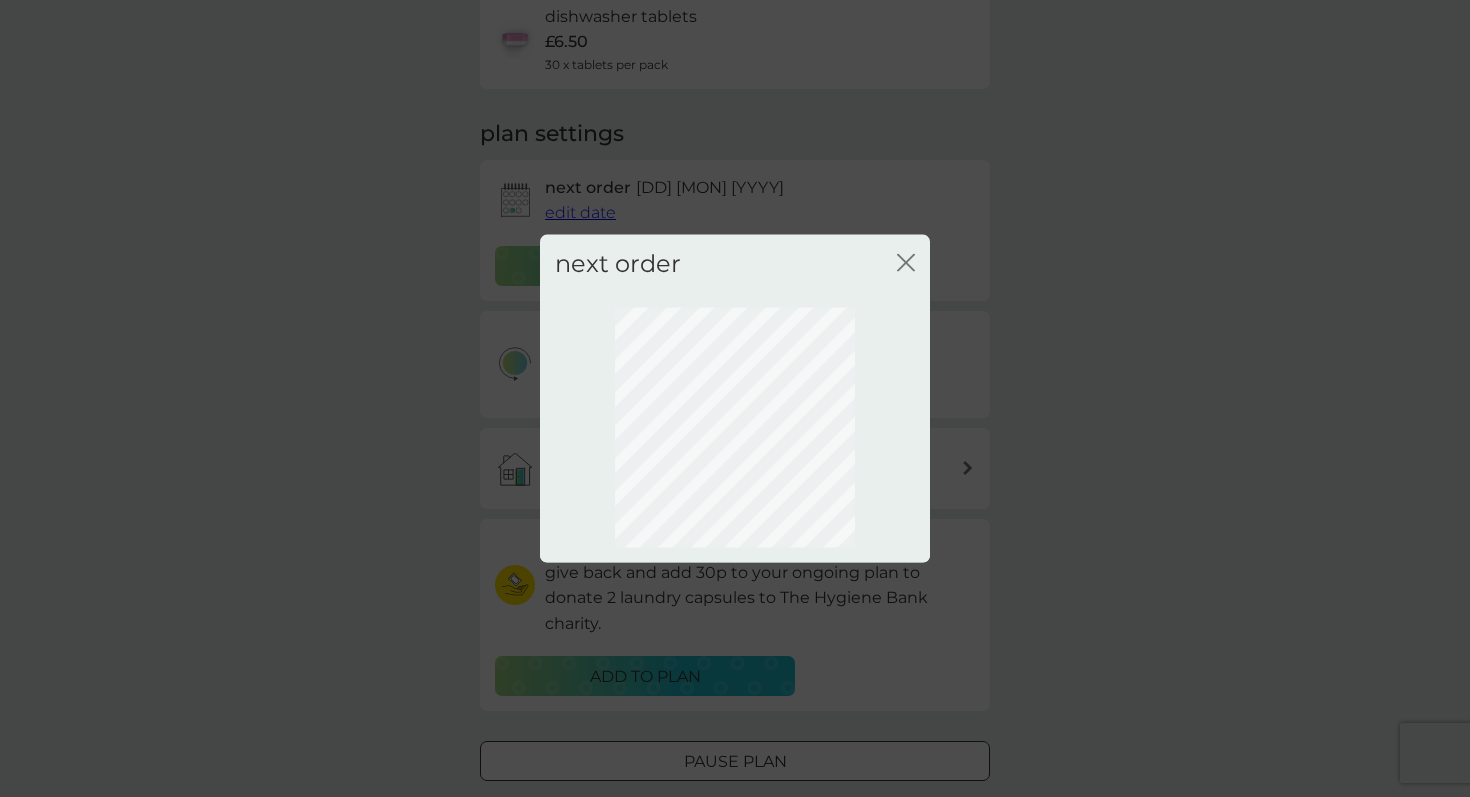 scroll, scrollTop: 41, scrollLeft: 0, axis: vertical 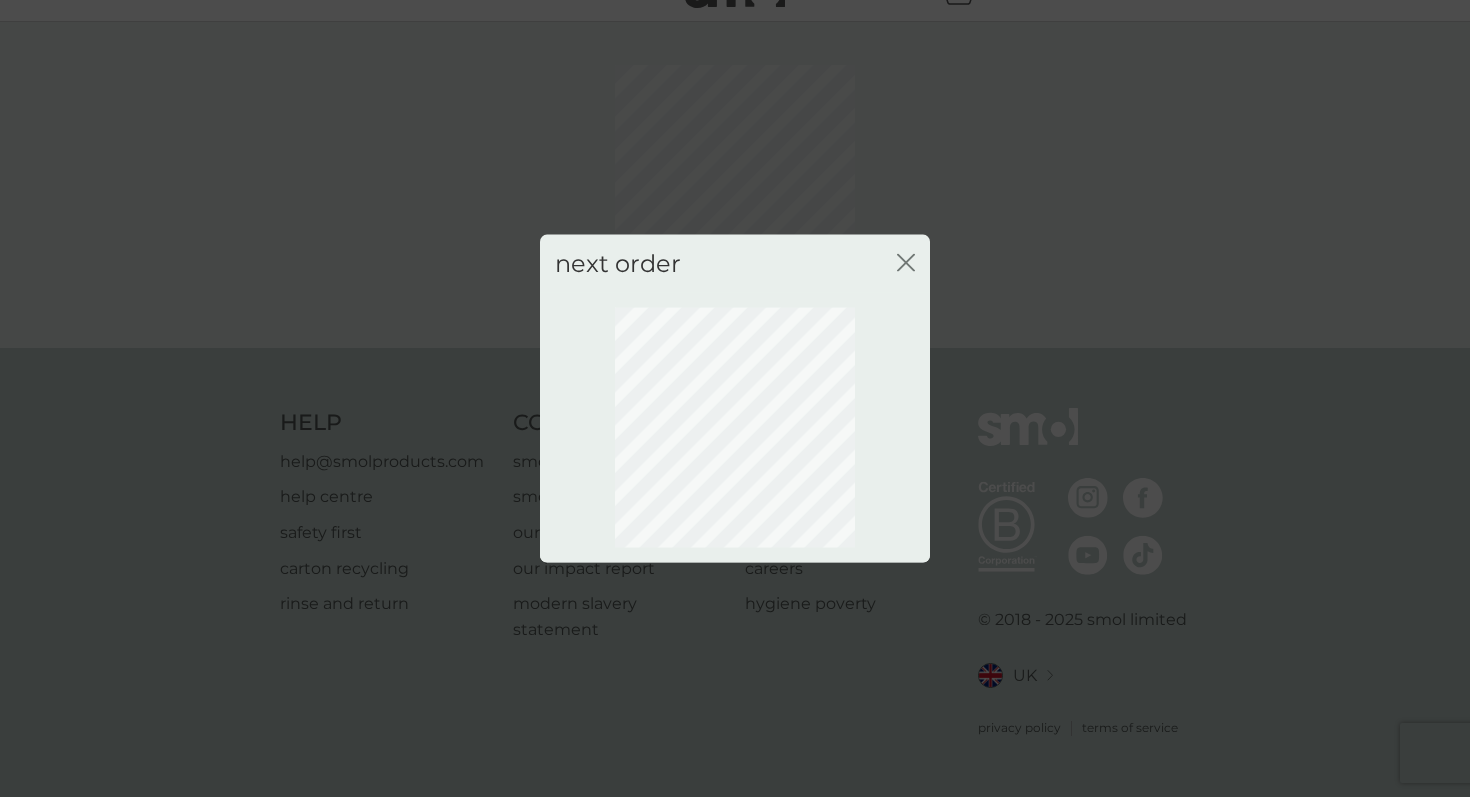 click on "next order close" at bounding box center [735, 263] 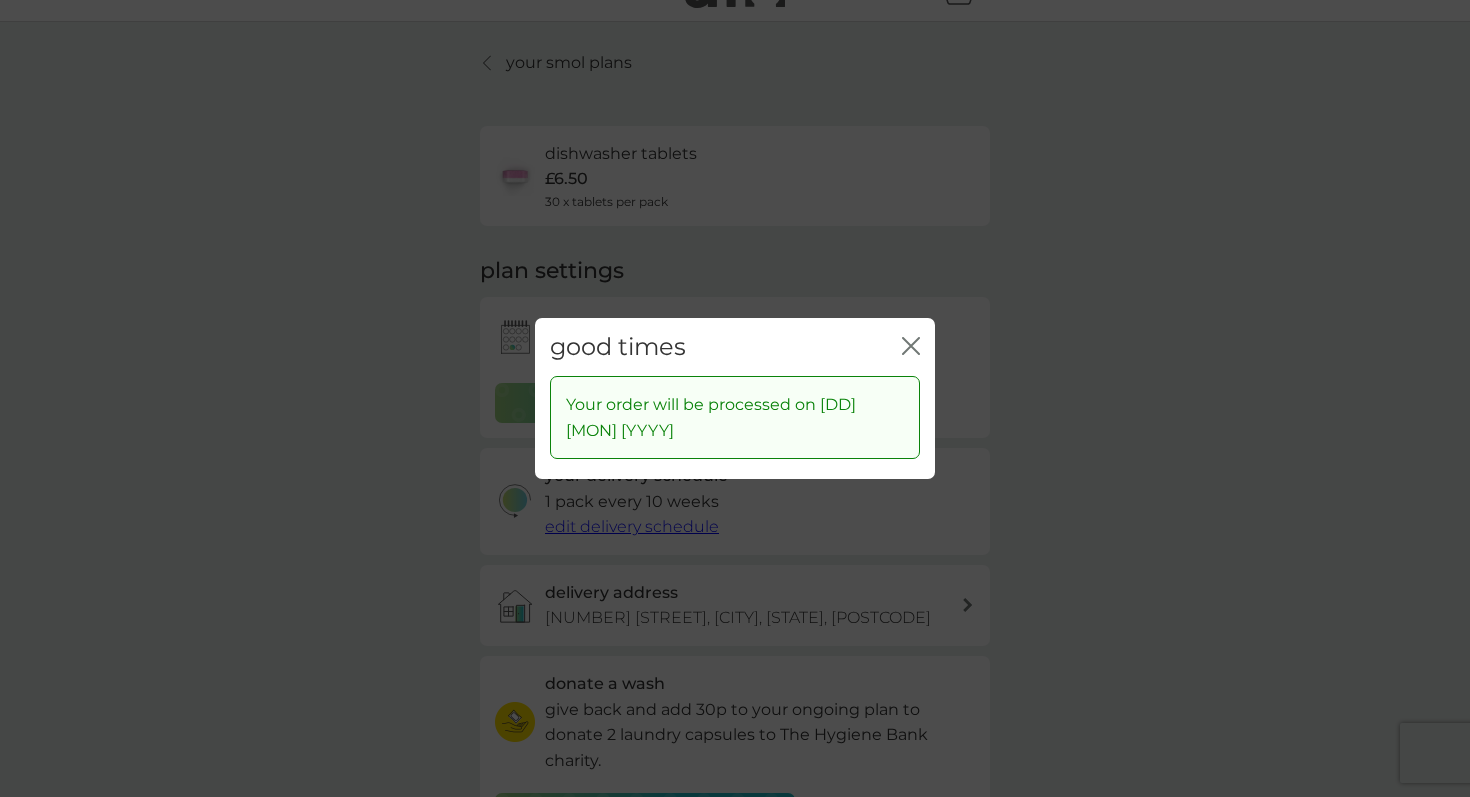 click on "close" 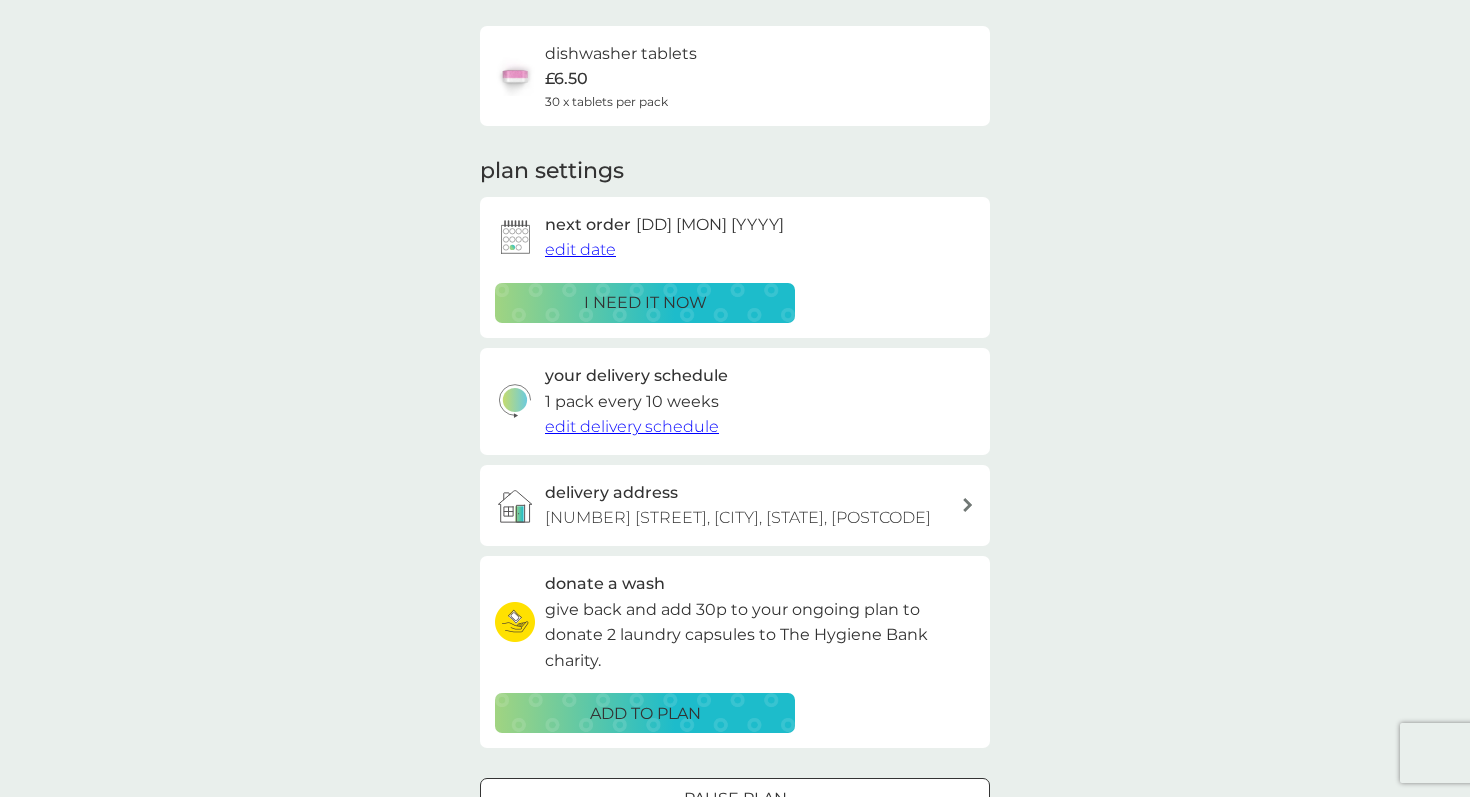 scroll, scrollTop: 0, scrollLeft: 0, axis: both 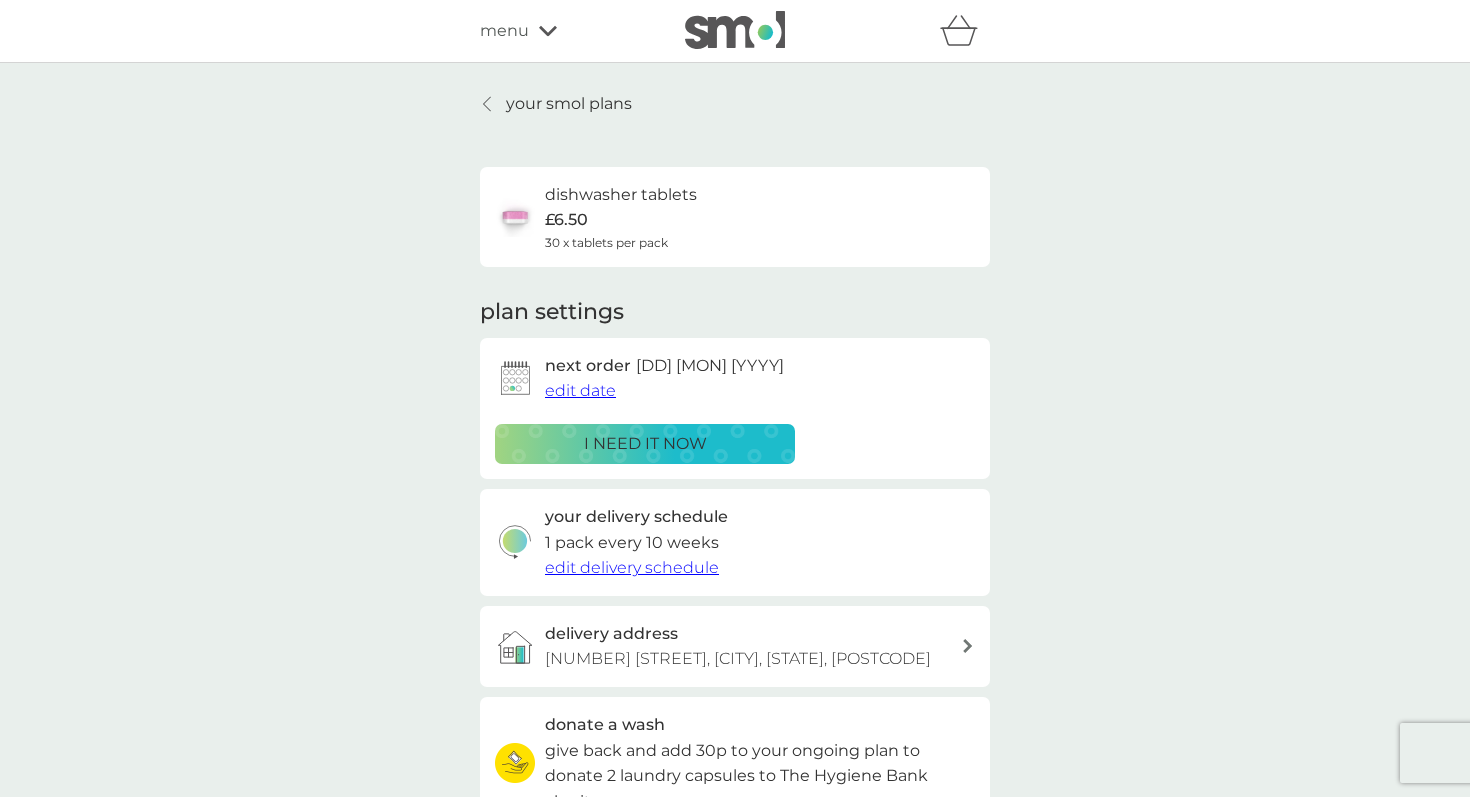 click on "your smol plans" at bounding box center (569, 104) 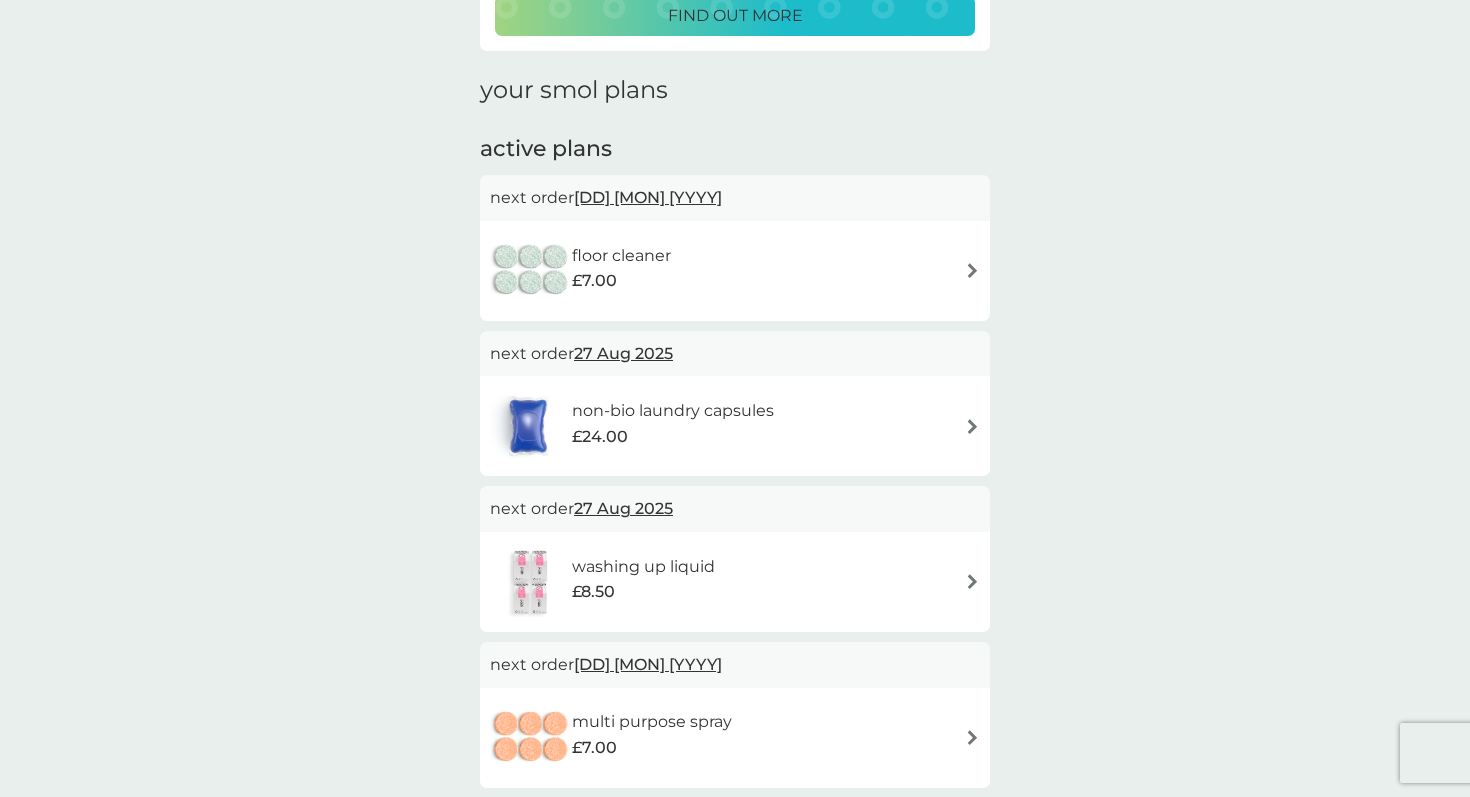 scroll, scrollTop: 233, scrollLeft: 0, axis: vertical 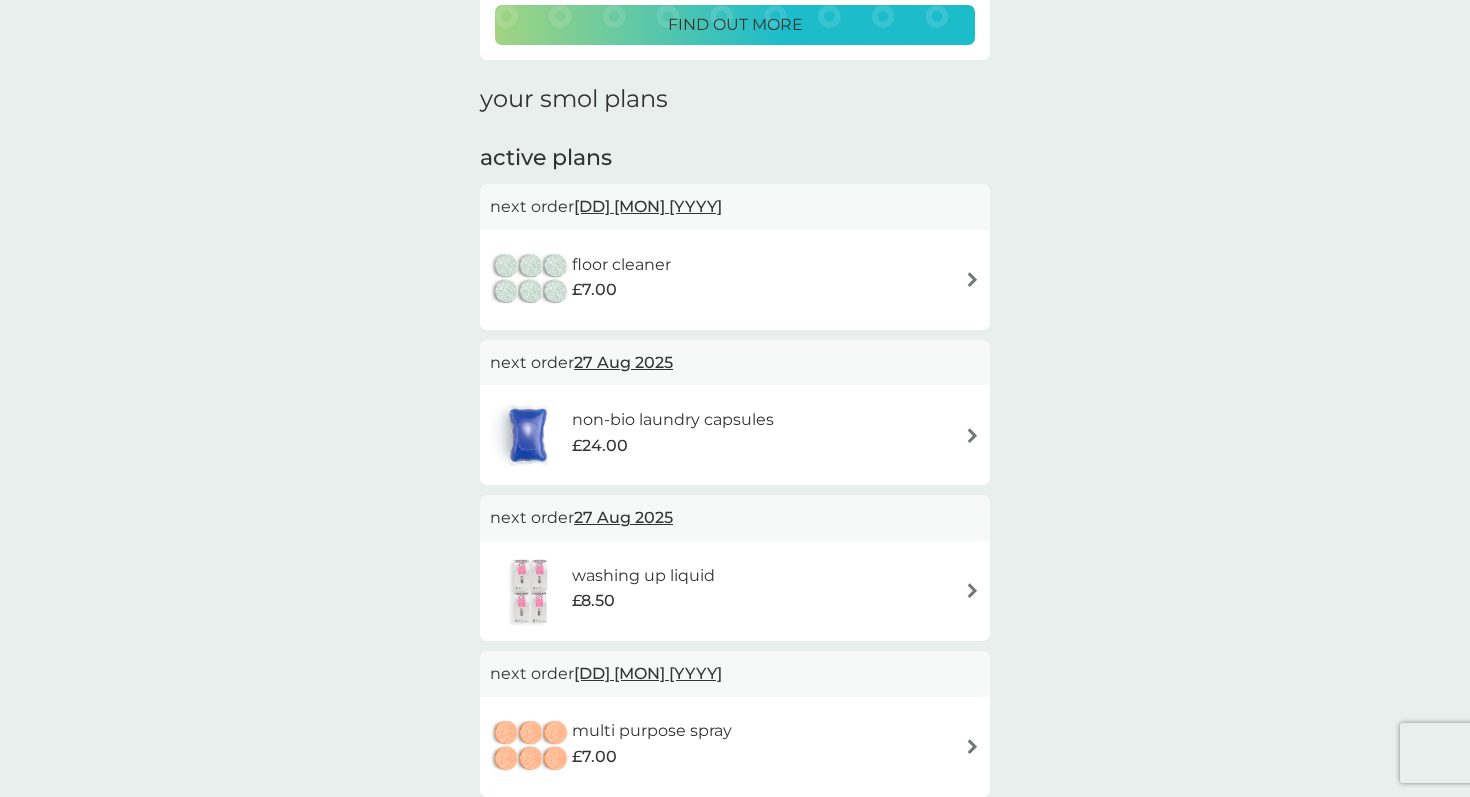 click at bounding box center [972, 279] 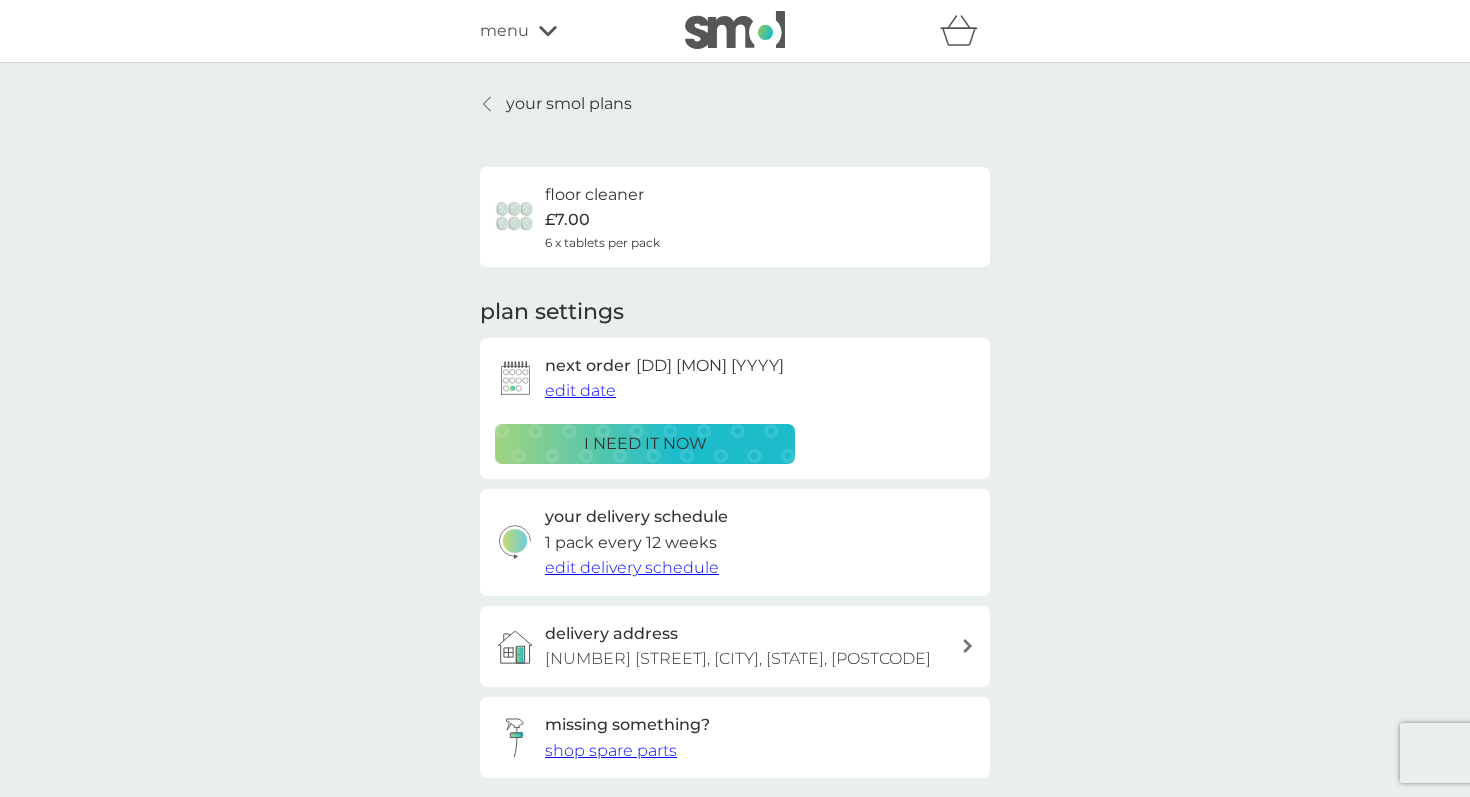 click on "edit date" at bounding box center [580, 390] 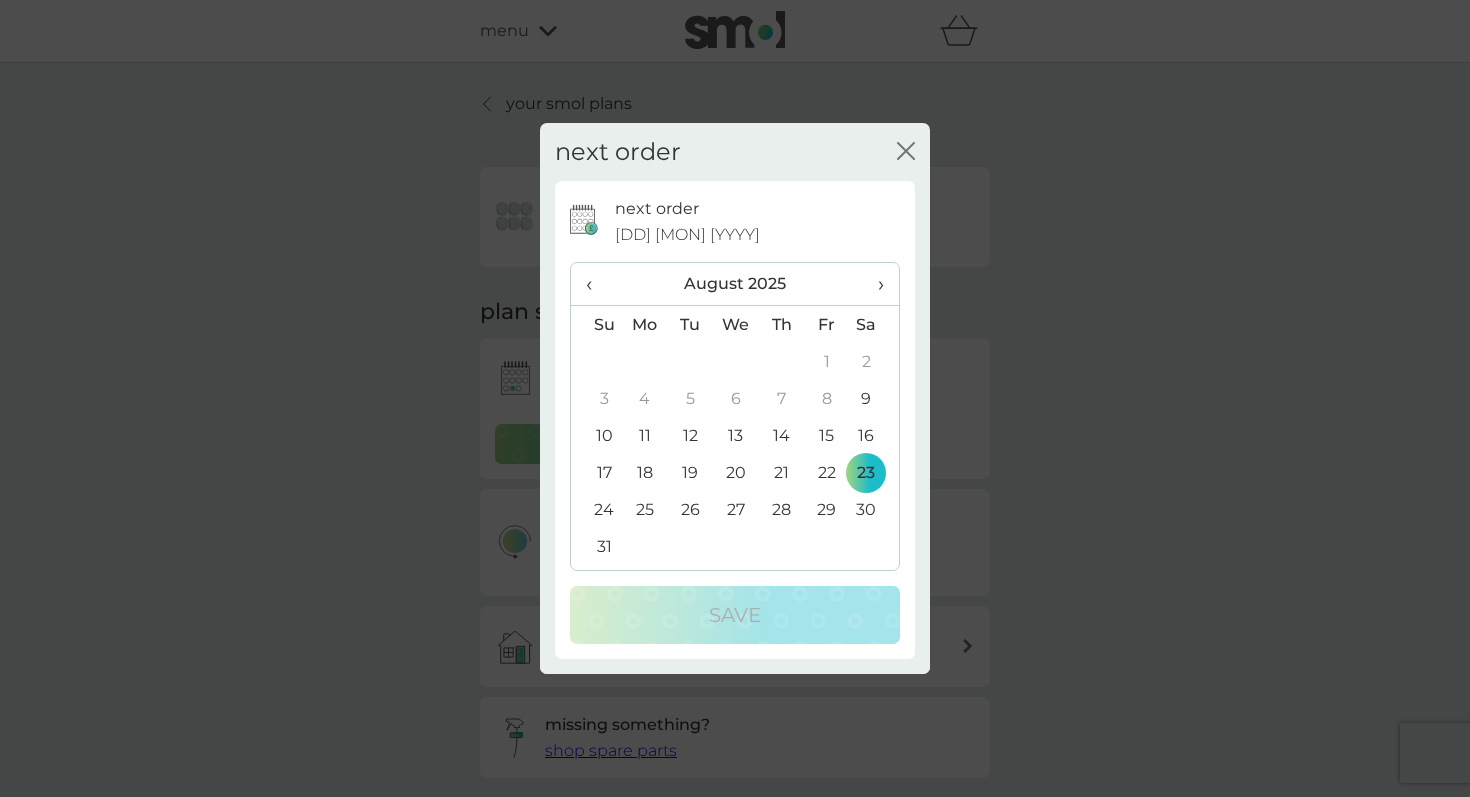 click on "›" at bounding box center [874, 284] 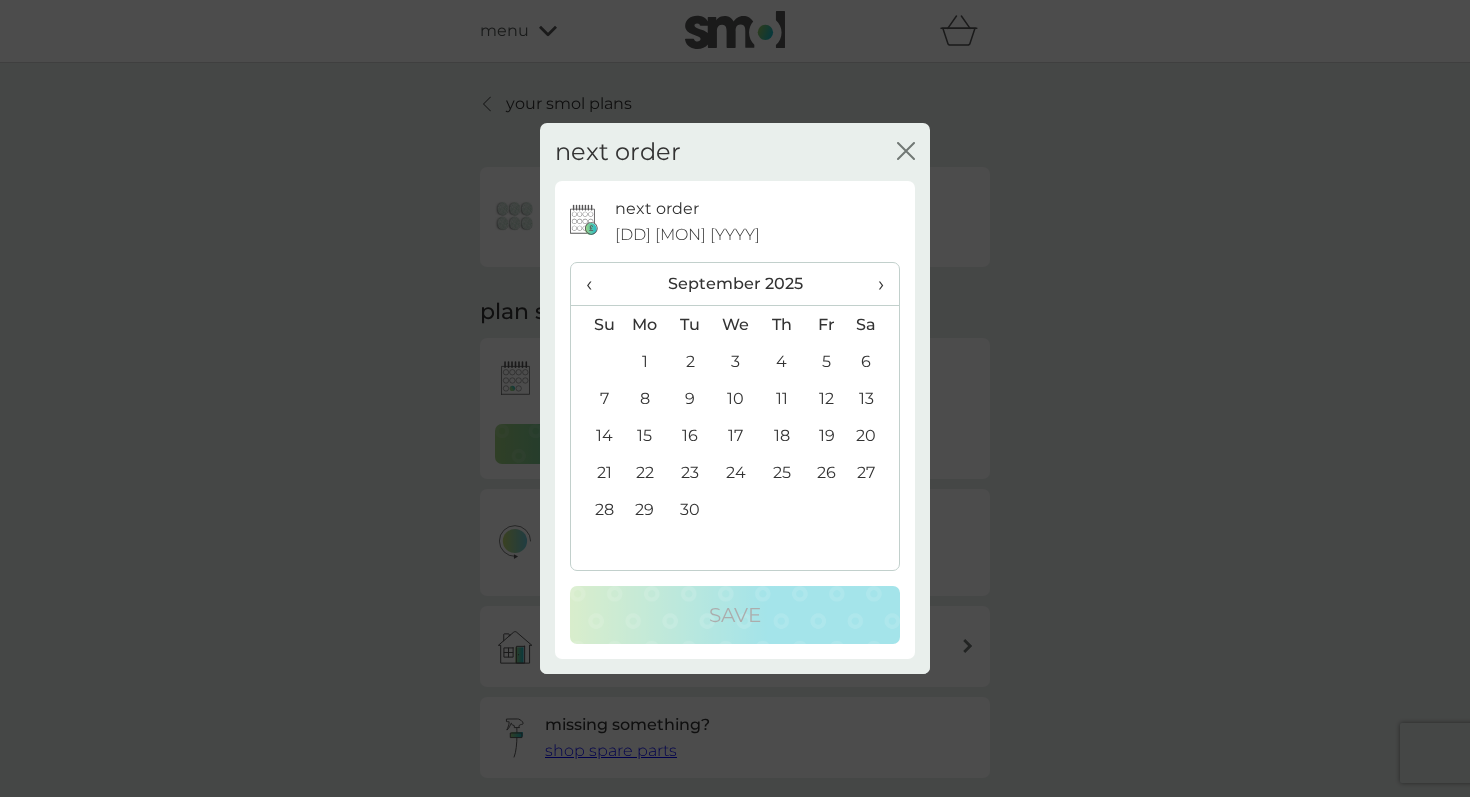 click on "›" at bounding box center (874, 284) 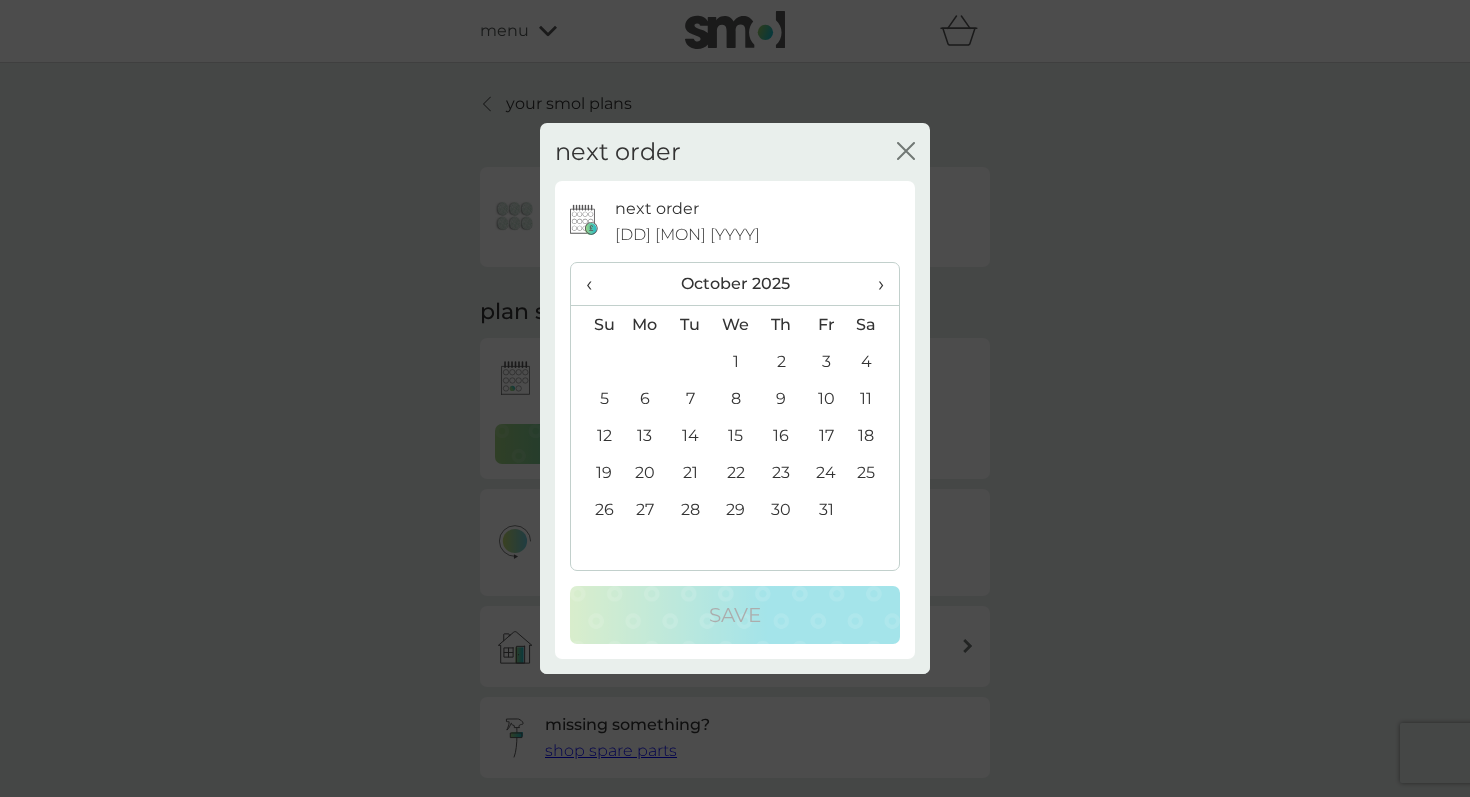 click on "›" at bounding box center (874, 284) 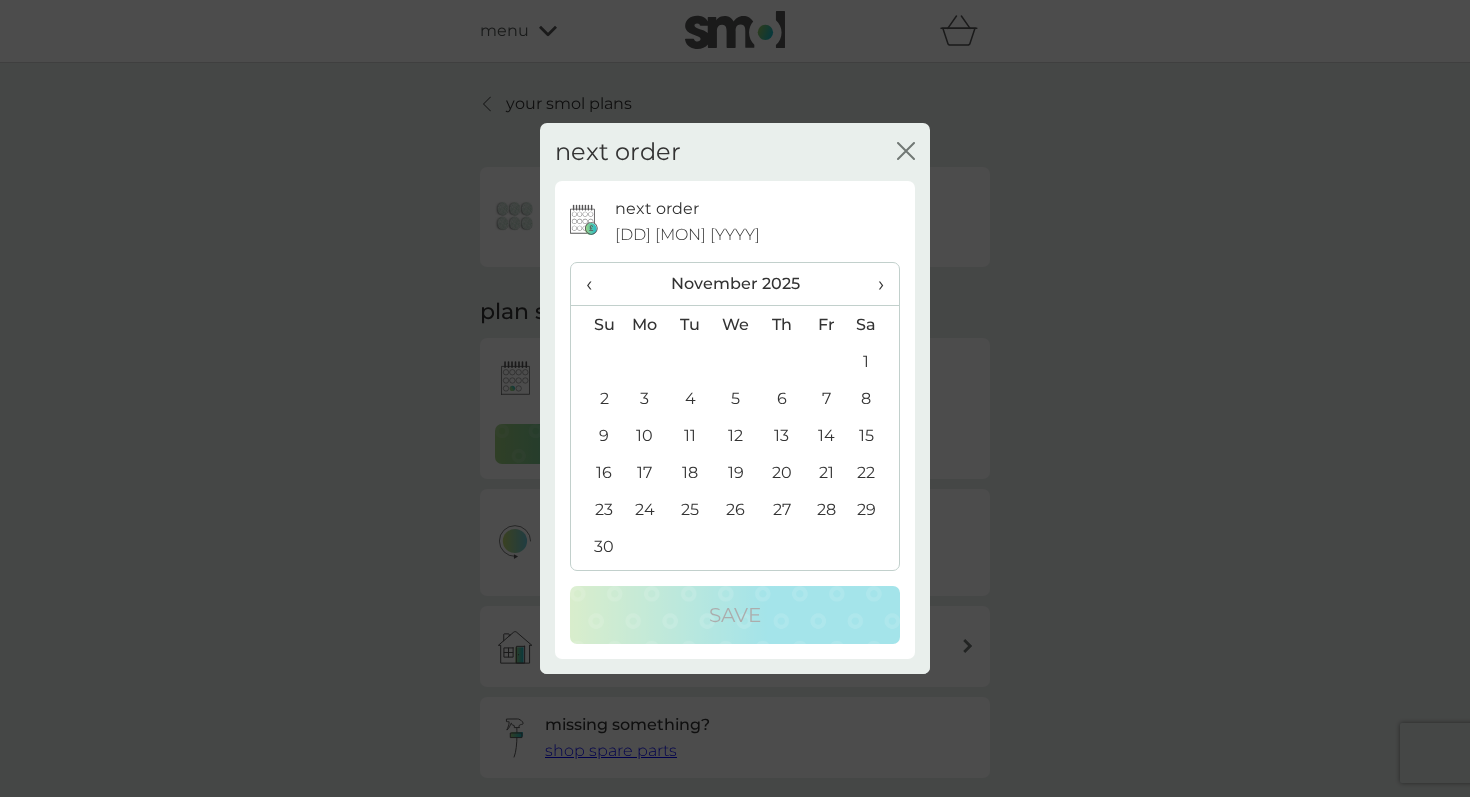 click on "›" at bounding box center (874, 284) 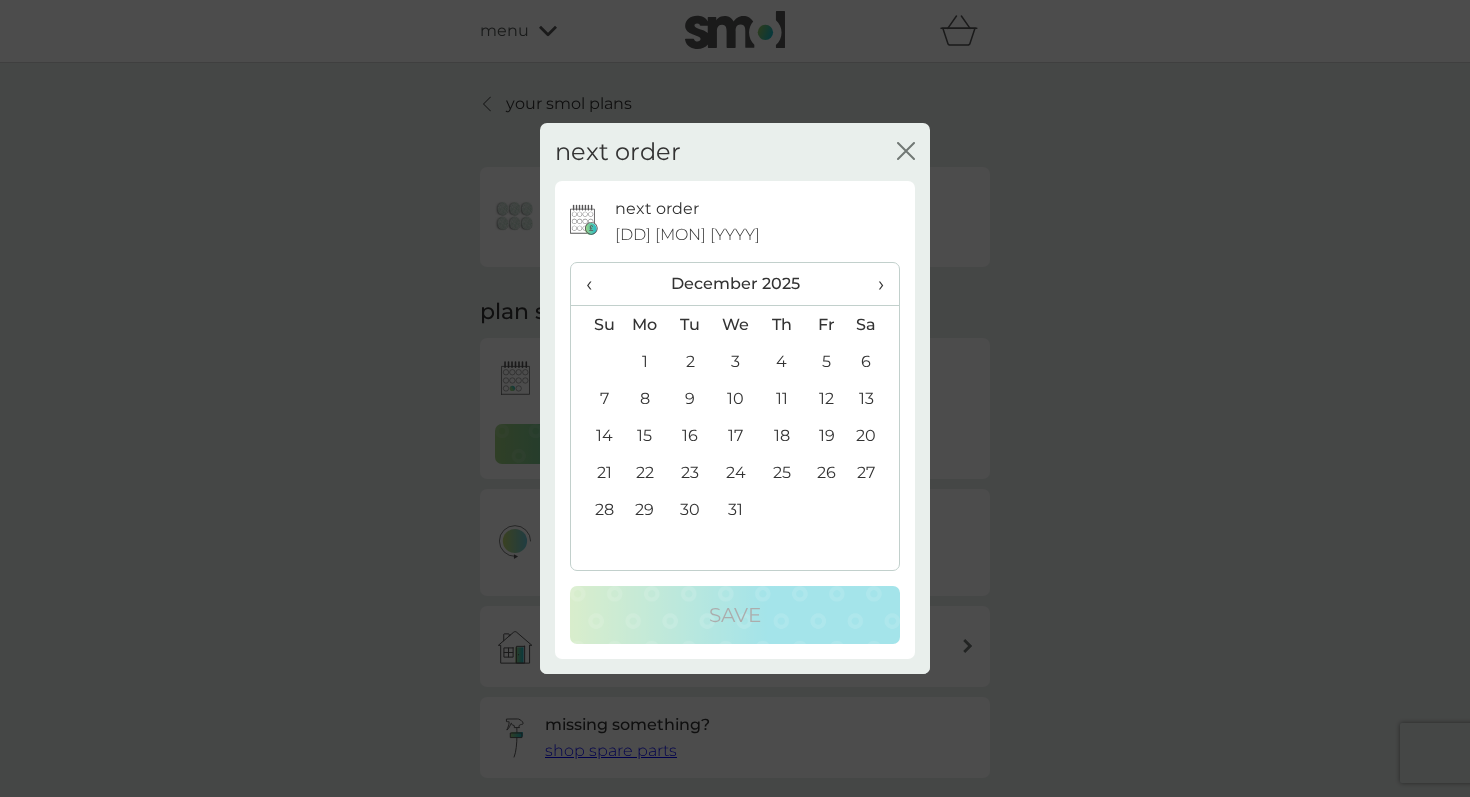 click on "5" at bounding box center (826, 361) 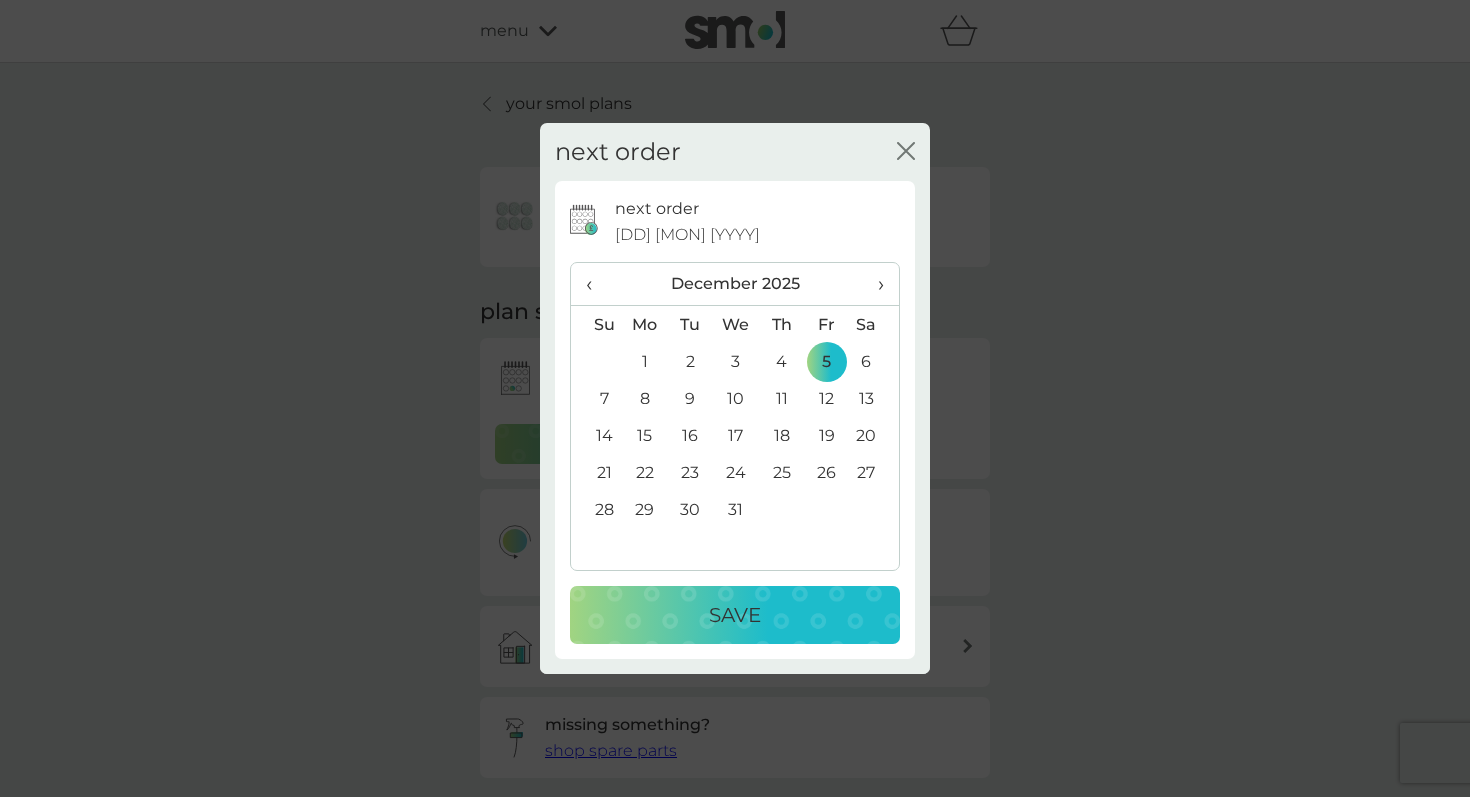 click on "Save" at bounding box center (735, 615) 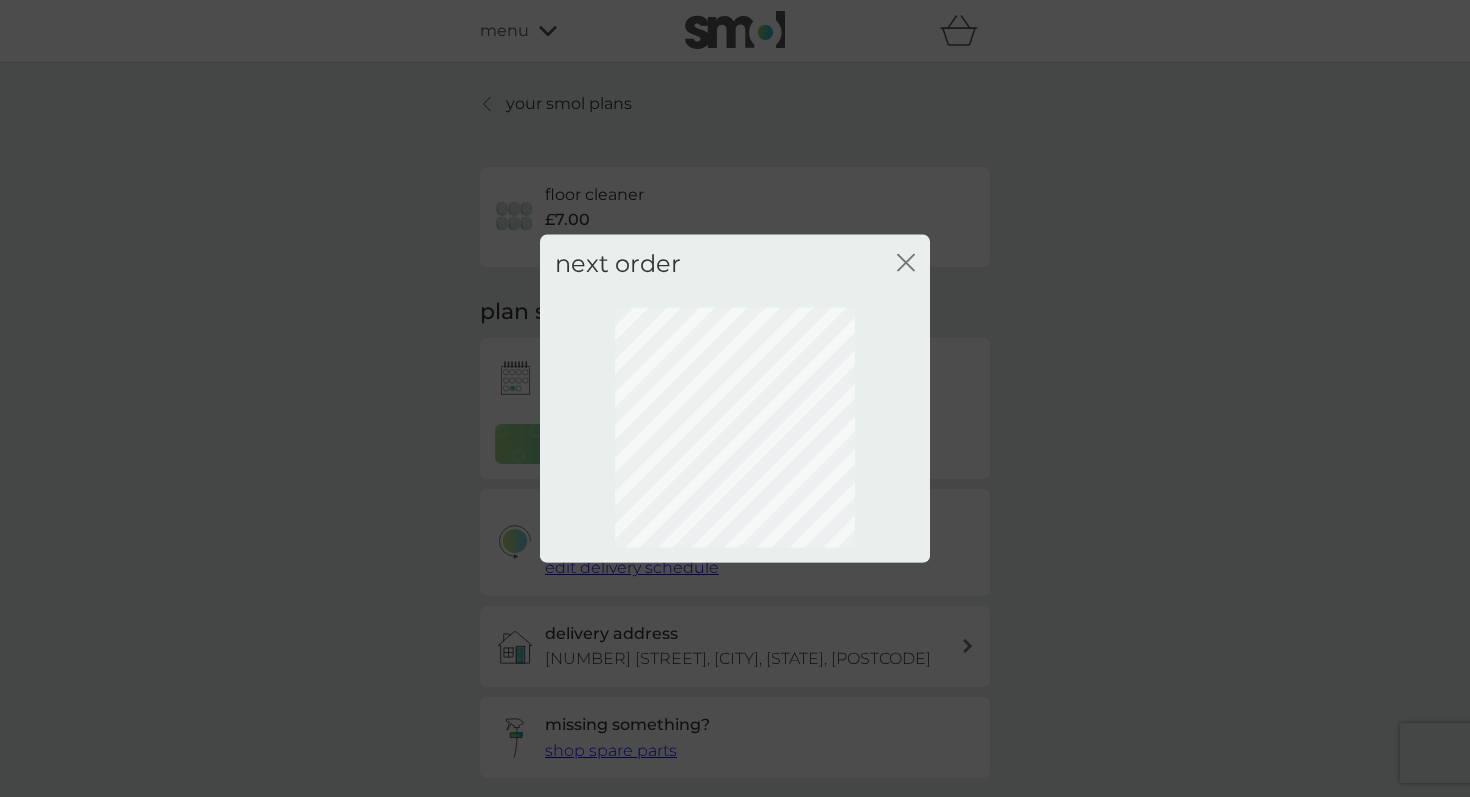 click on "close" 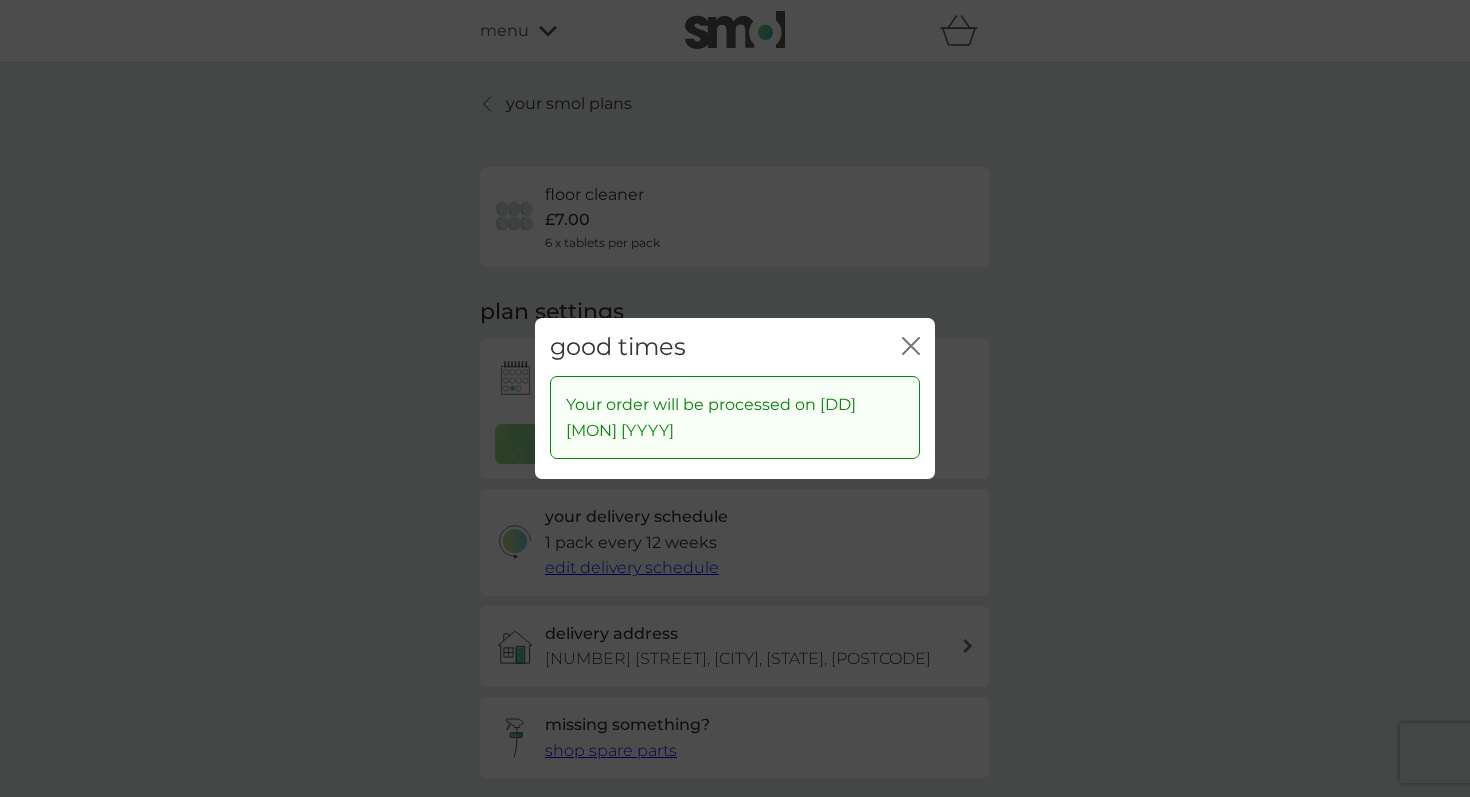 click on "close" 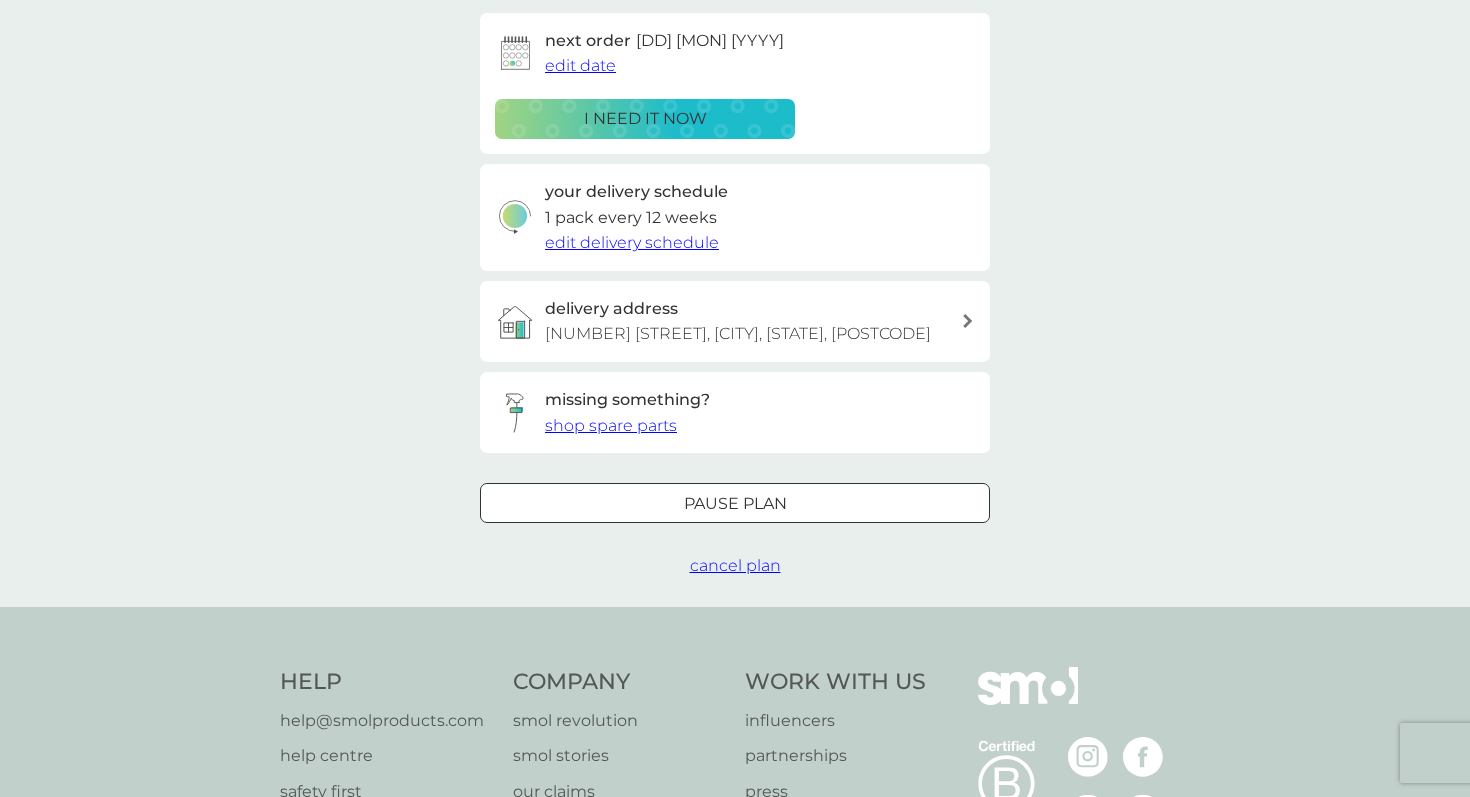 scroll, scrollTop: 0, scrollLeft: 0, axis: both 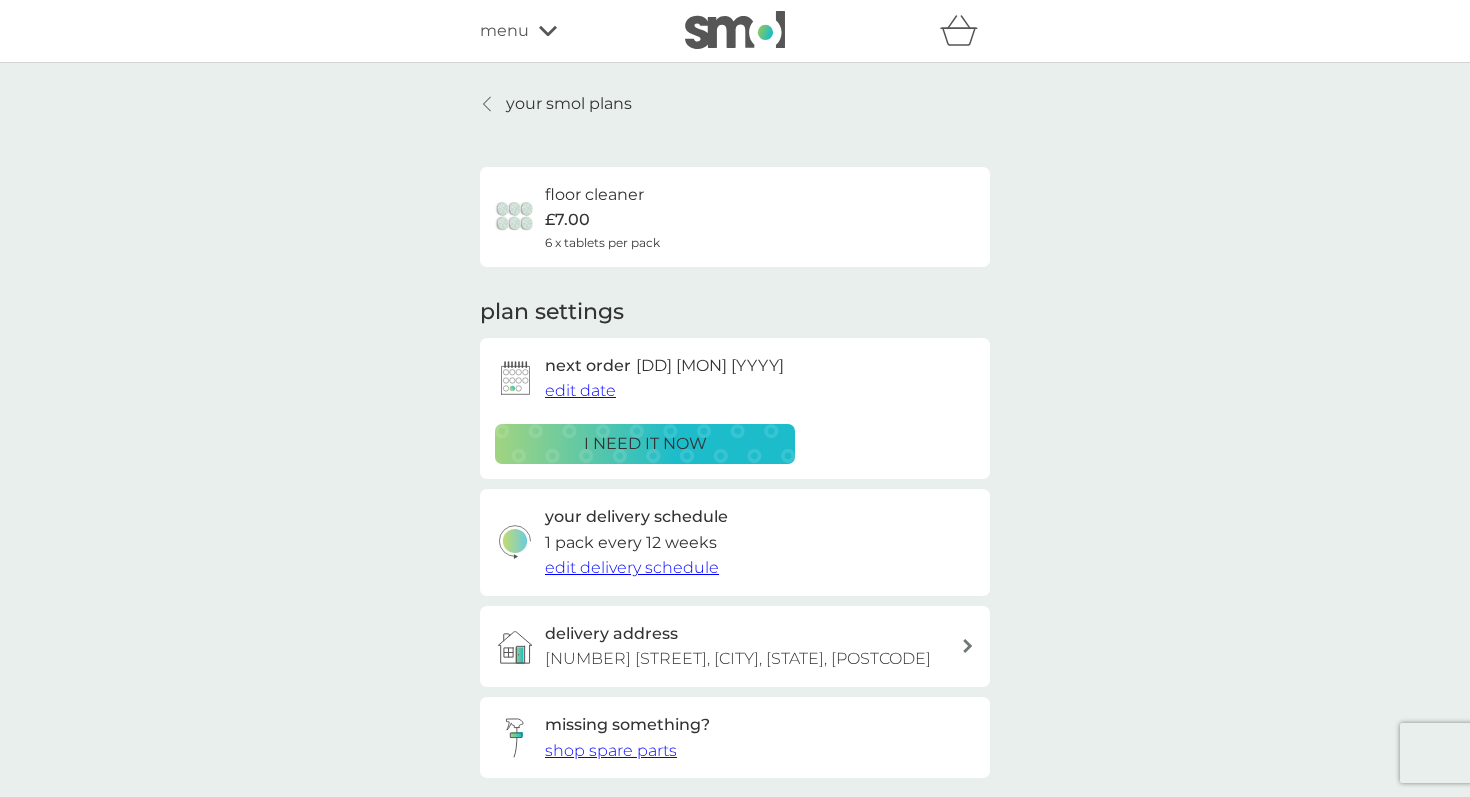 click on "your smol plans" at bounding box center (569, 104) 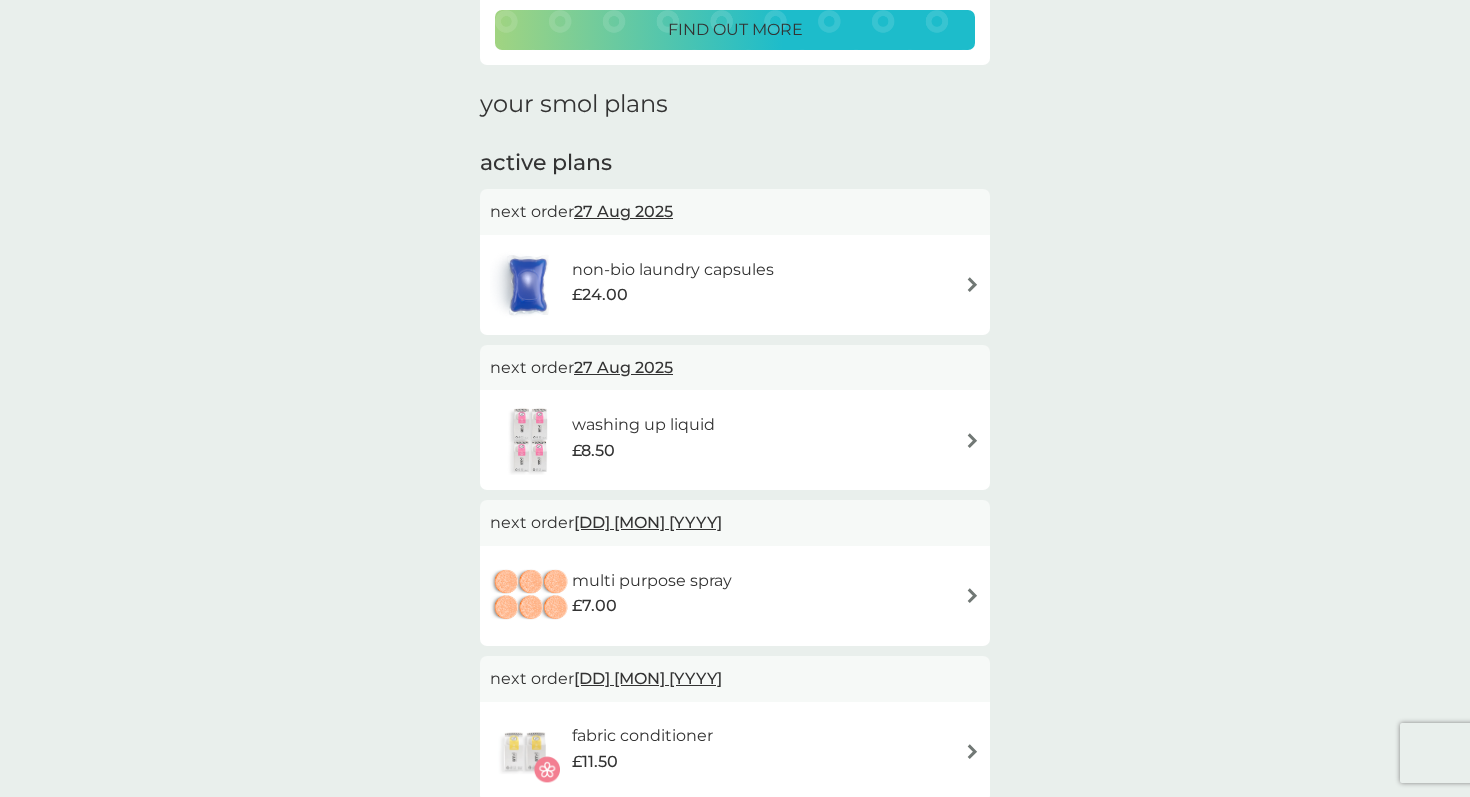 scroll, scrollTop: 232, scrollLeft: 0, axis: vertical 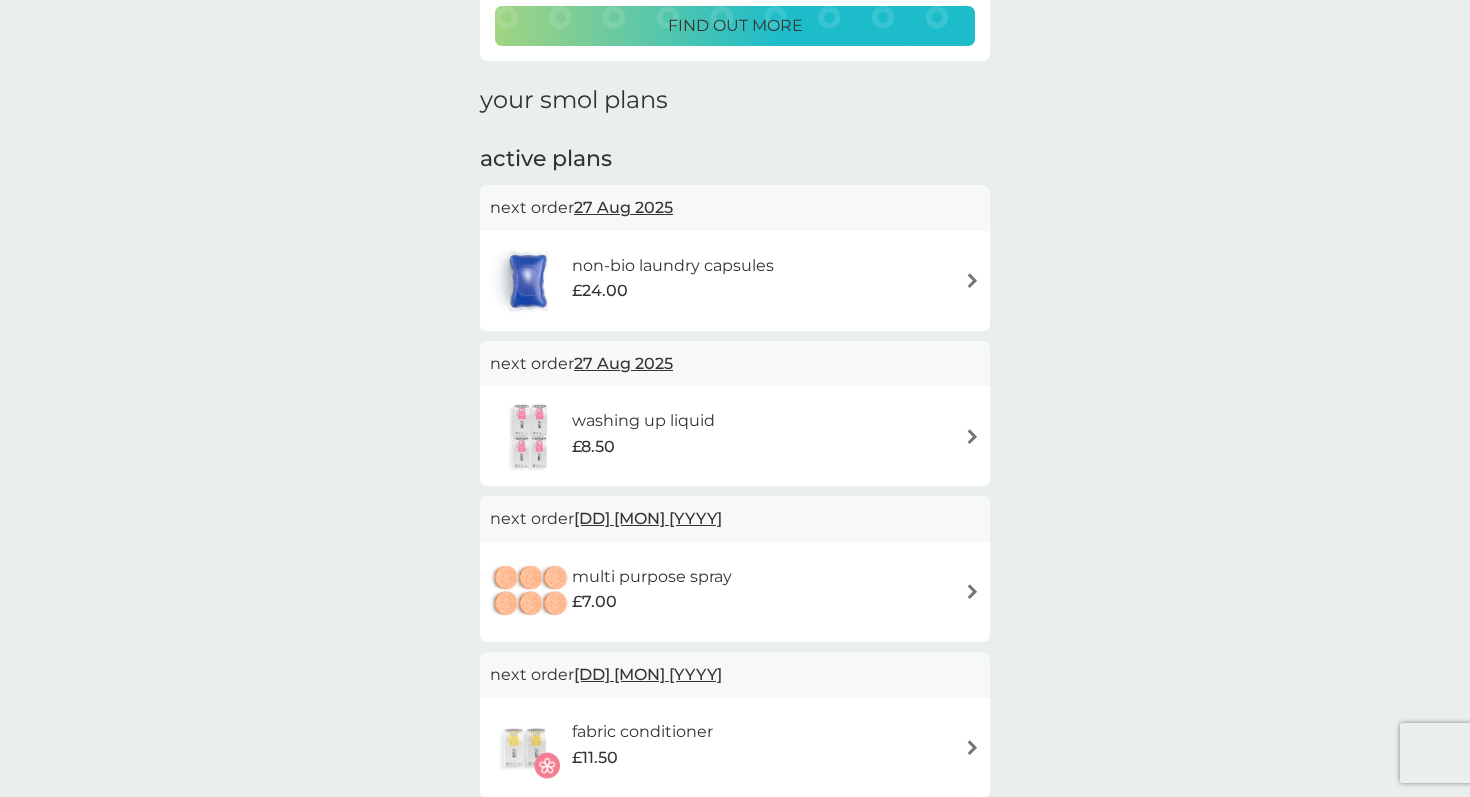 click on "combine your upcoming orders in one boxed delivery find out more your smol plans active plans next order  27 Aug 2025 non-bio laundry capsules £24.00 next order  27 Aug 2025 washing up liquid £8.50 next order  11 Oct 2025 multi purpose spray £7.00 next order  2 Nov 2025 fabric conditioner £11.50 next order  5 Dec 2025 dishwasher tablets £6.50 next order  5 Dec 2025 floor cleaner £7.00 next order  23 Dec 2025 foaming bathroom spray £7.00 buy again non-bio laundry storage caddy £8.50 dishwasher storage caddy £8.50" at bounding box center (735, 712) 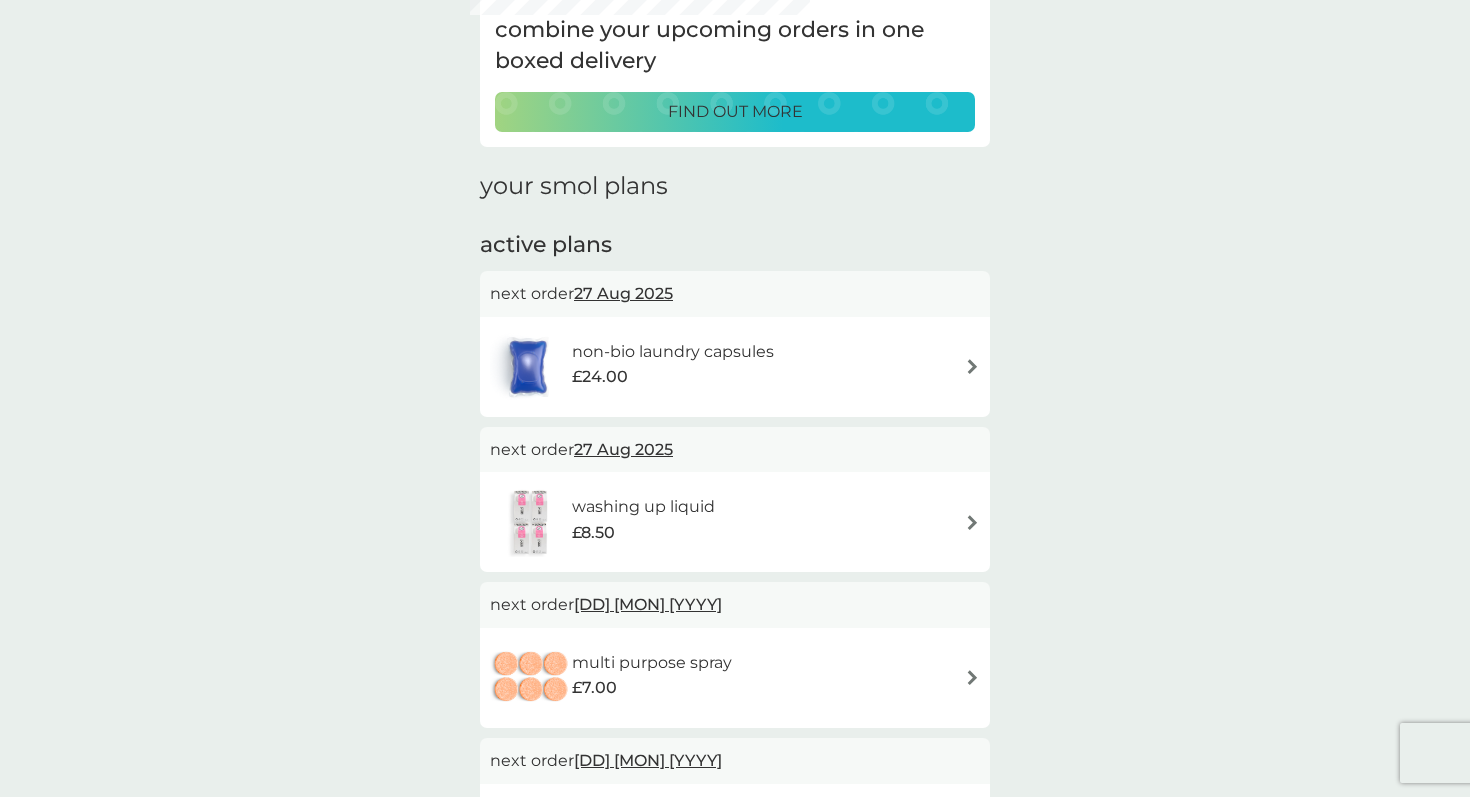 scroll, scrollTop: 0, scrollLeft: 0, axis: both 